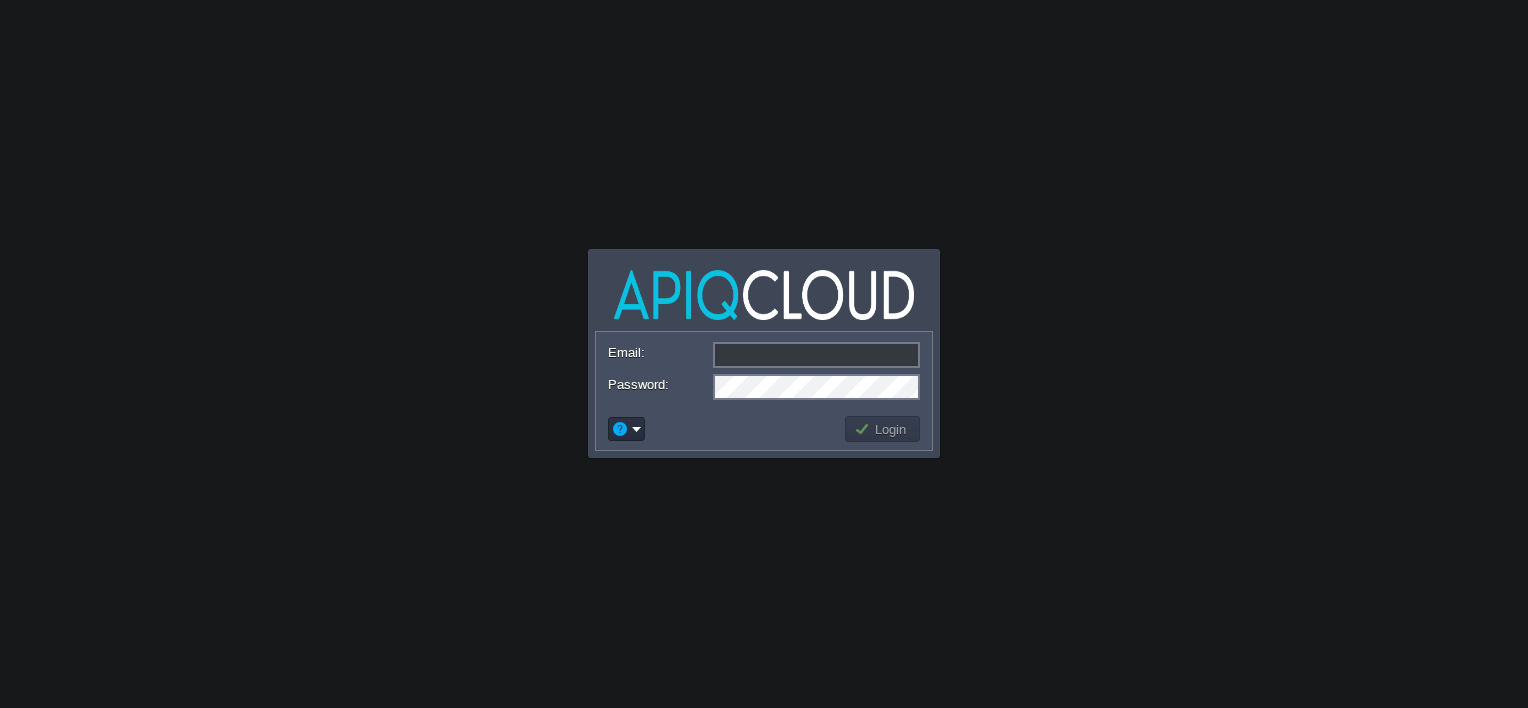 scroll, scrollTop: 0, scrollLeft: 0, axis: both 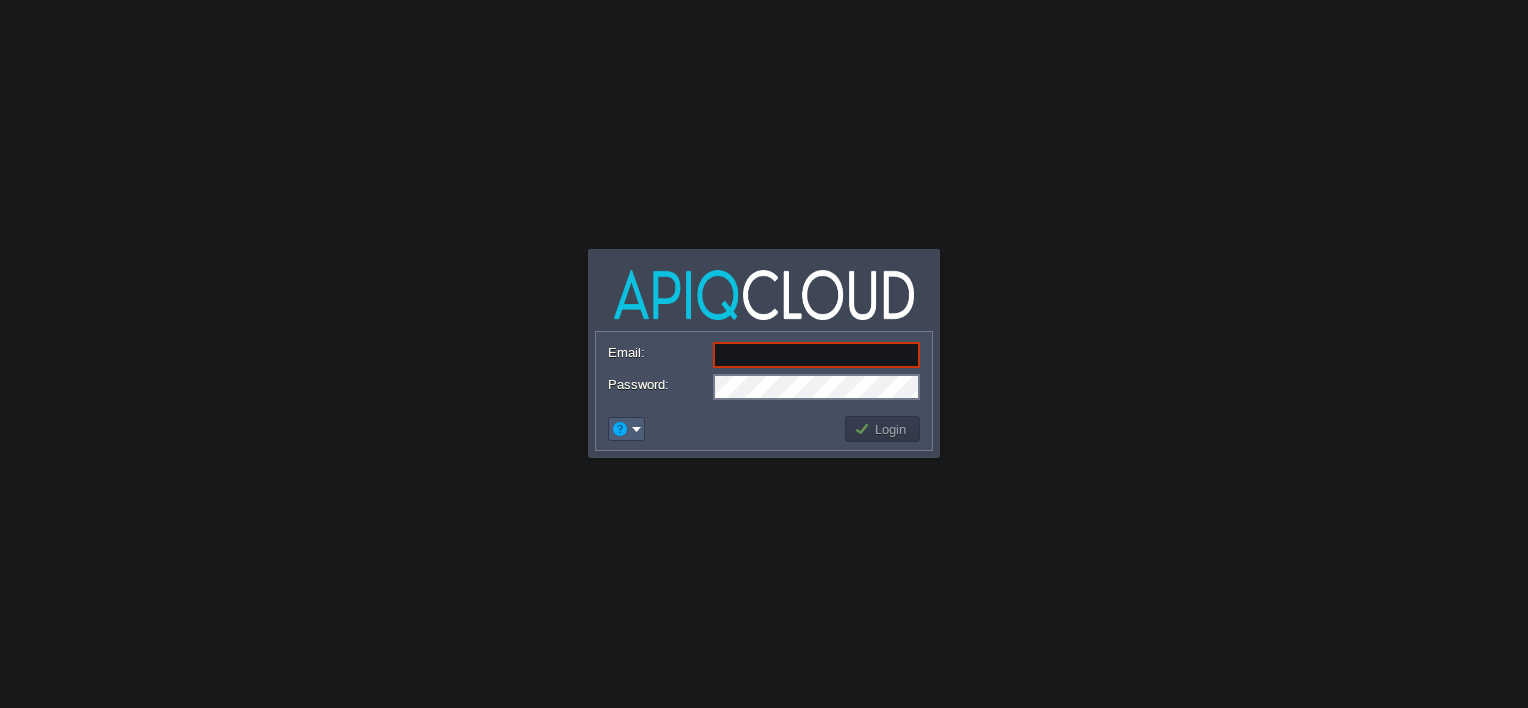 click at bounding box center (626, 429) 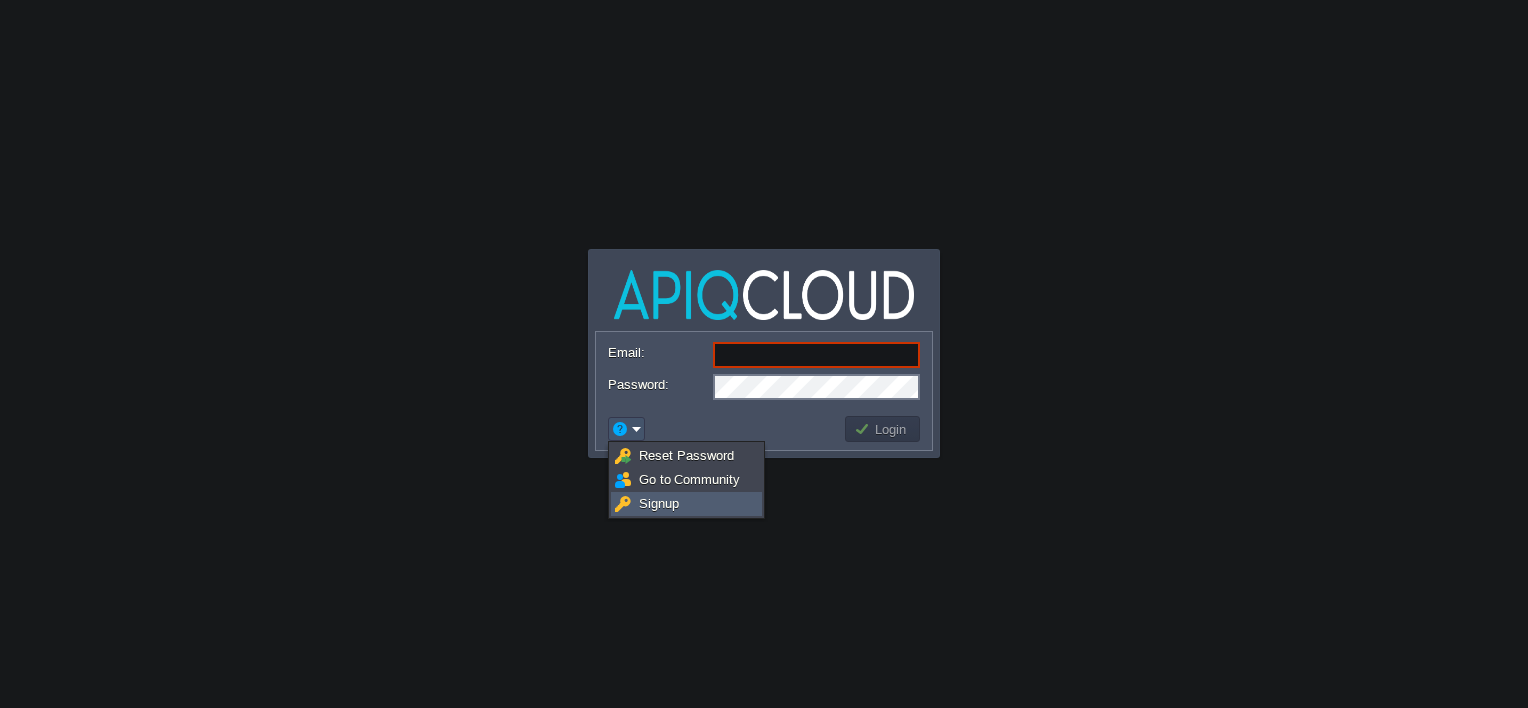 click on "Signup" at bounding box center (659, 503) 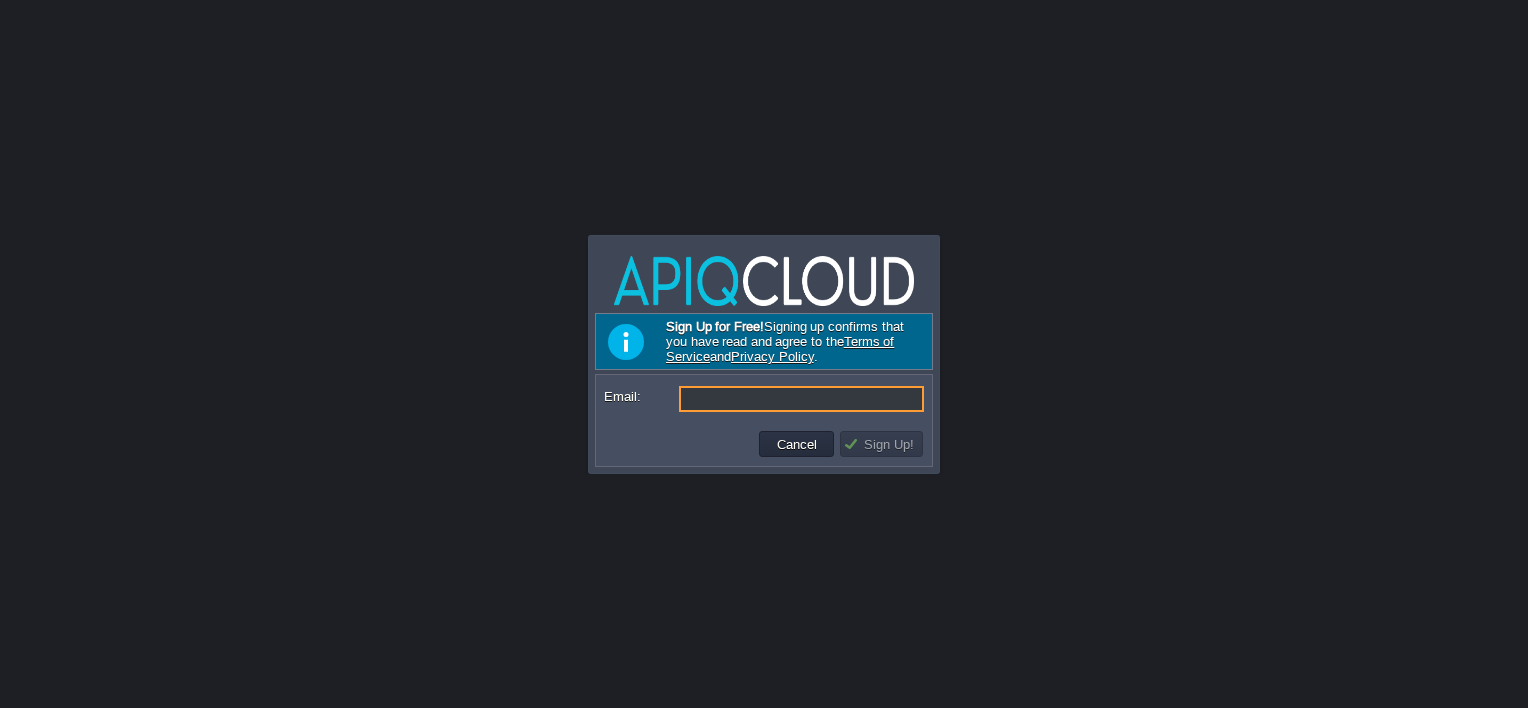 click on "Email:" at bounding box center (801, 399) 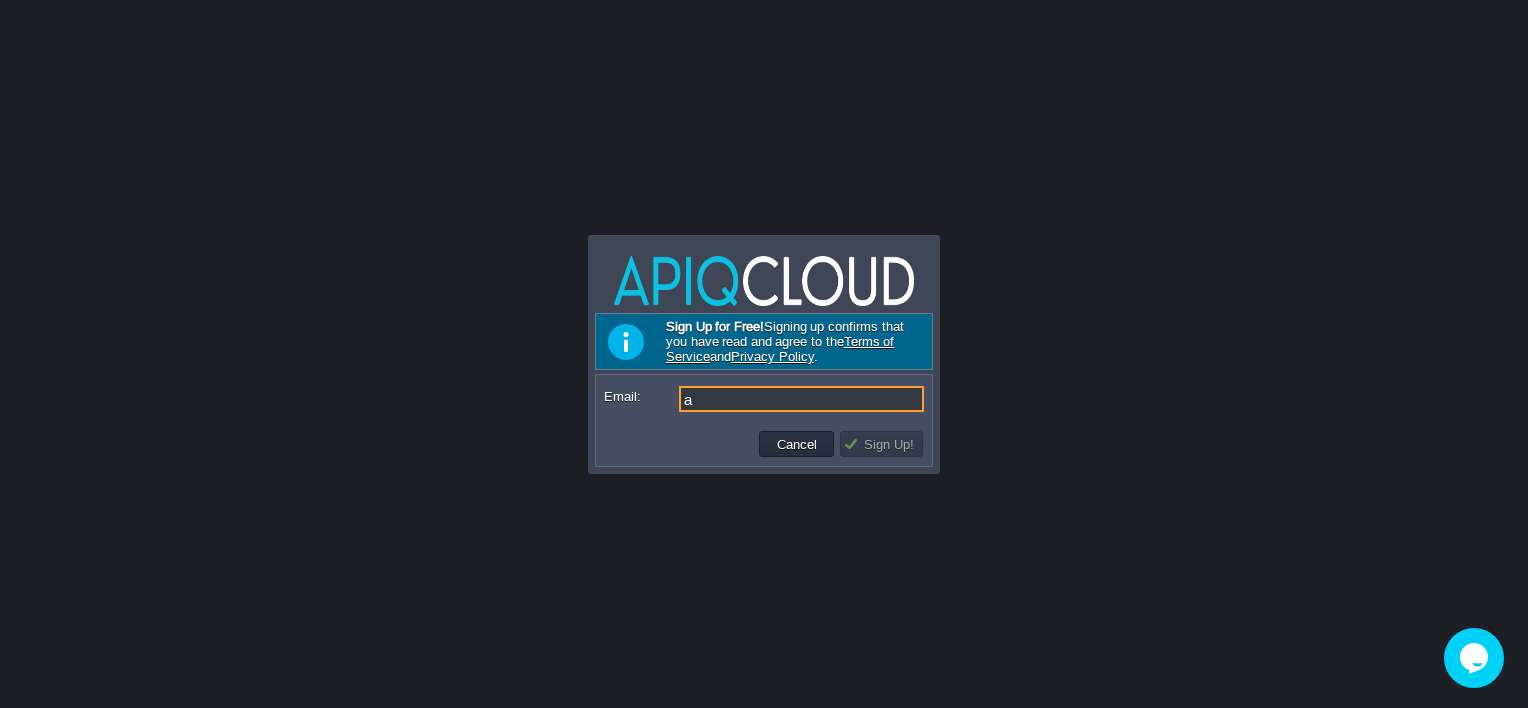 scroll, scrollTop: 0, scrollLeft: 0, axis: both 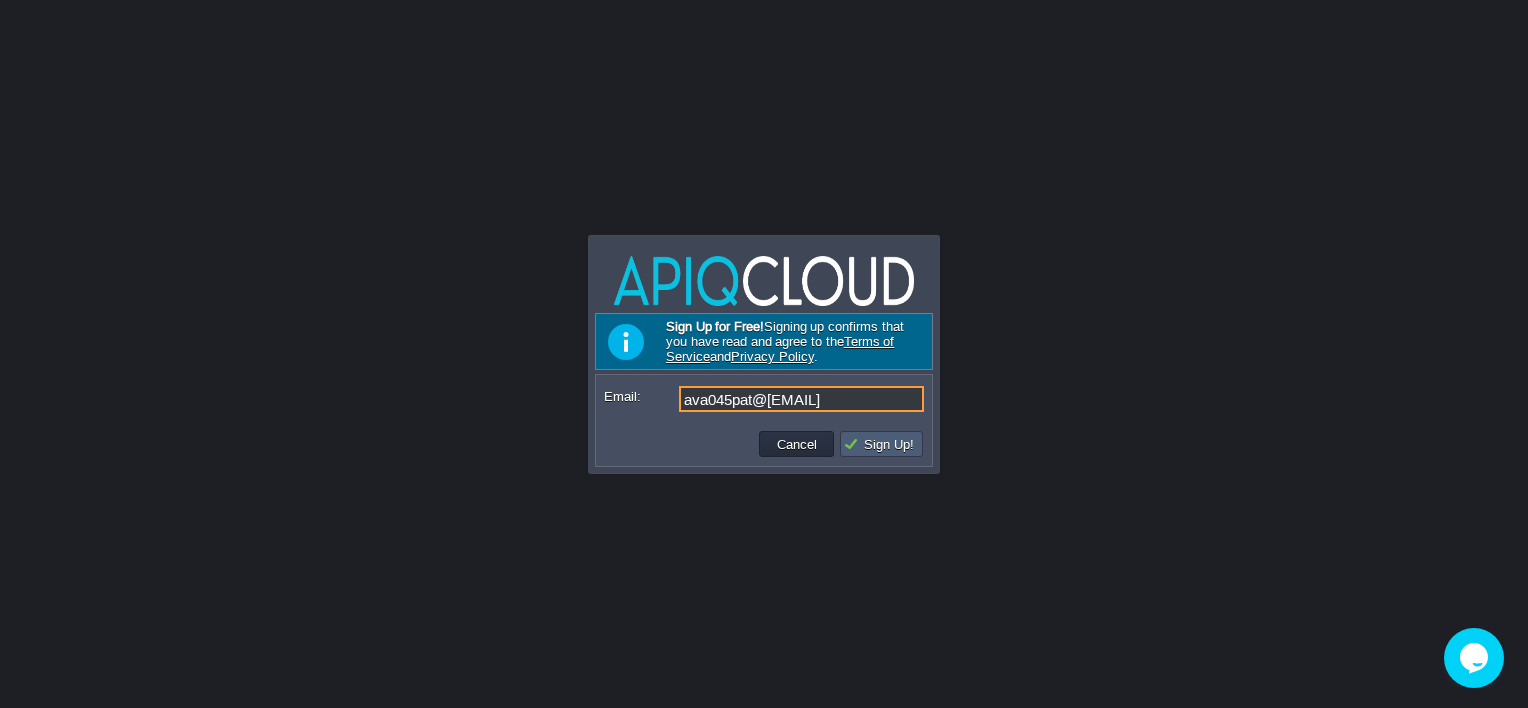 type on "ava045pat@[EMAIL]" 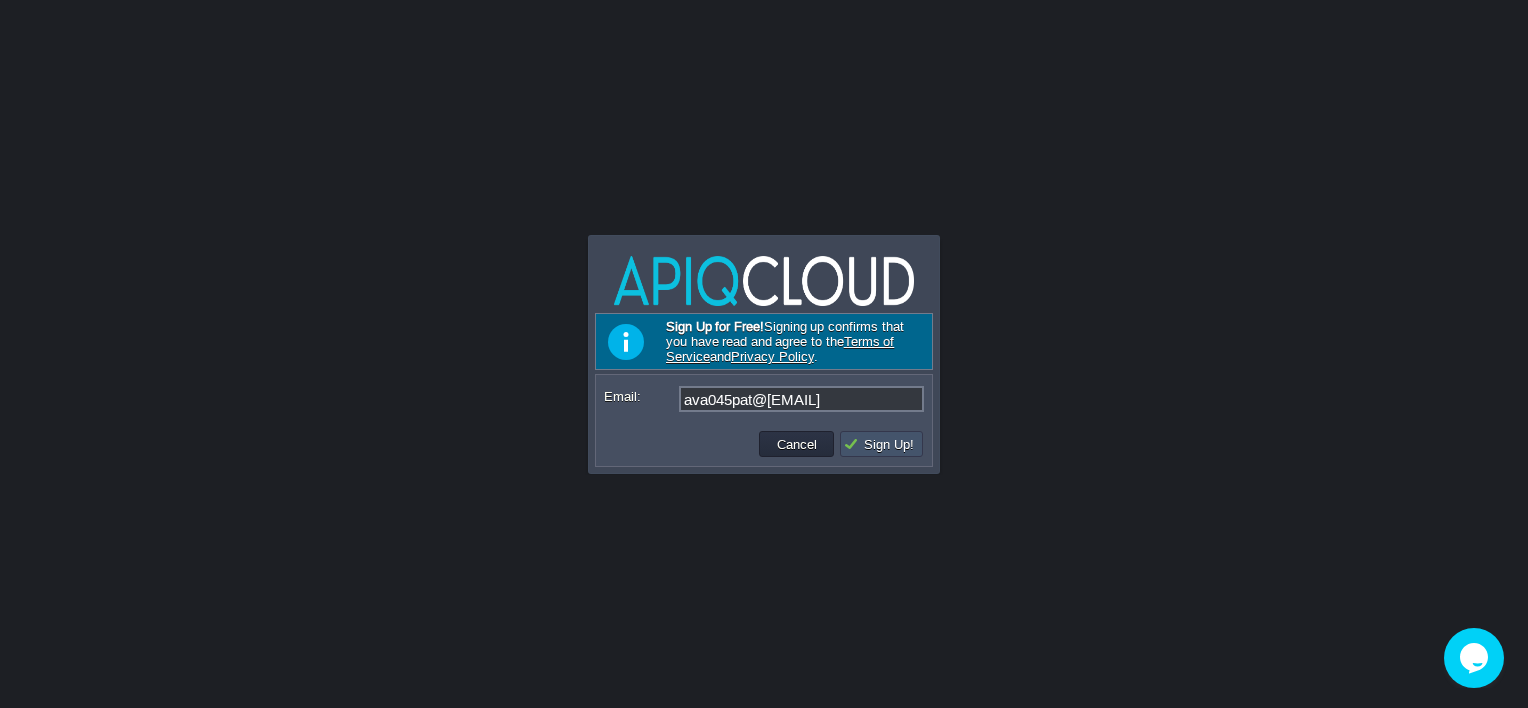 click on "Sign Up!" at bounding box center [881, 444] 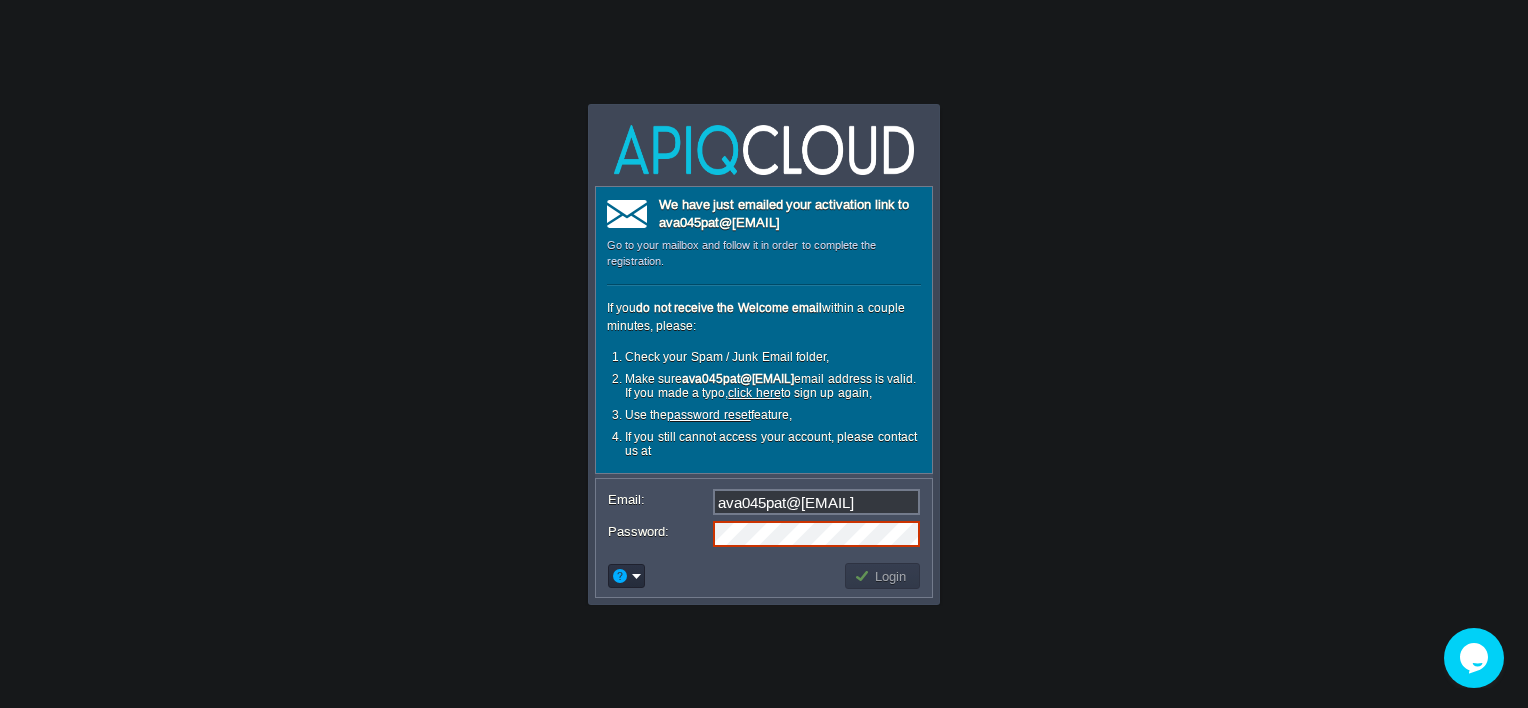 drag, startPoint x: 801, startPoint y: 502, endPoint x: 372, endPoint y: 476, distance: 429.78717 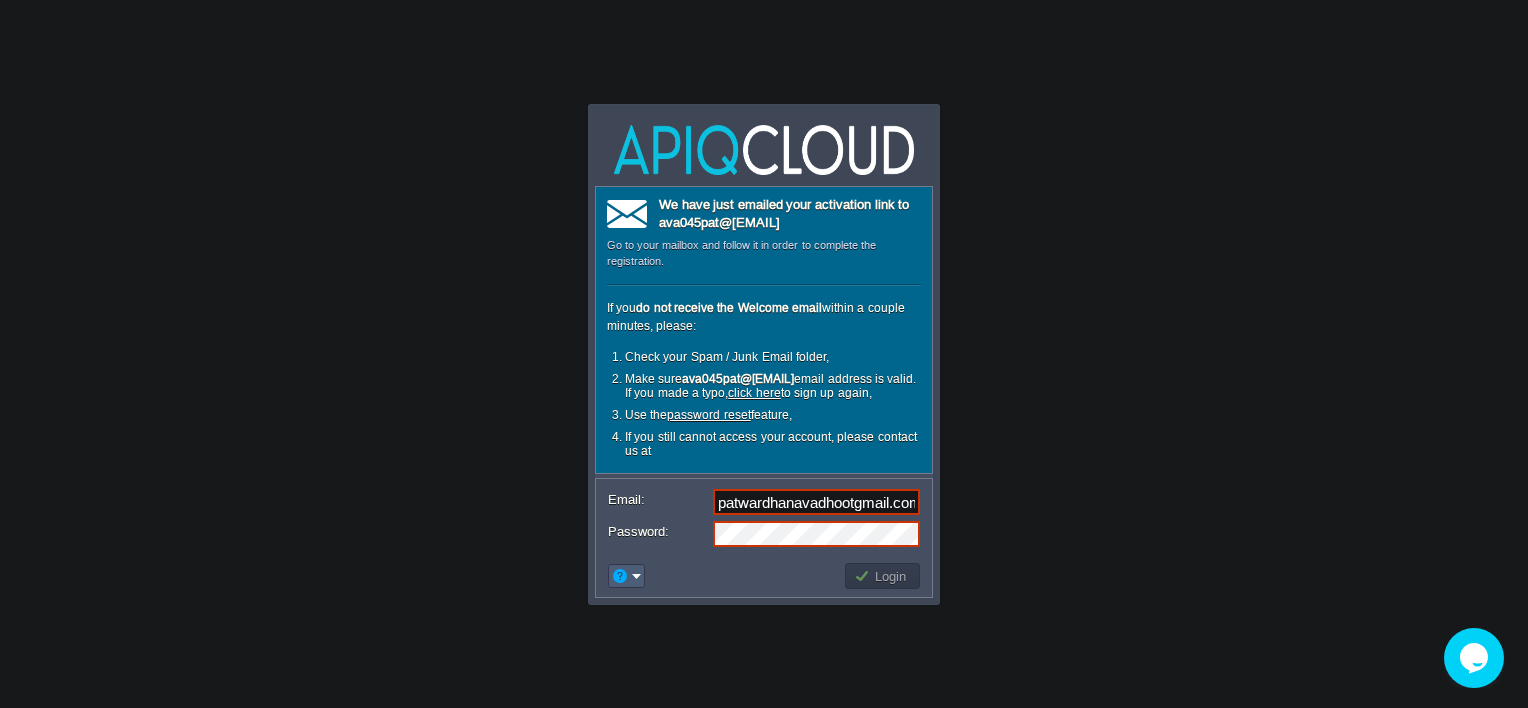 type on "patwardhanavadhootgmail.com" 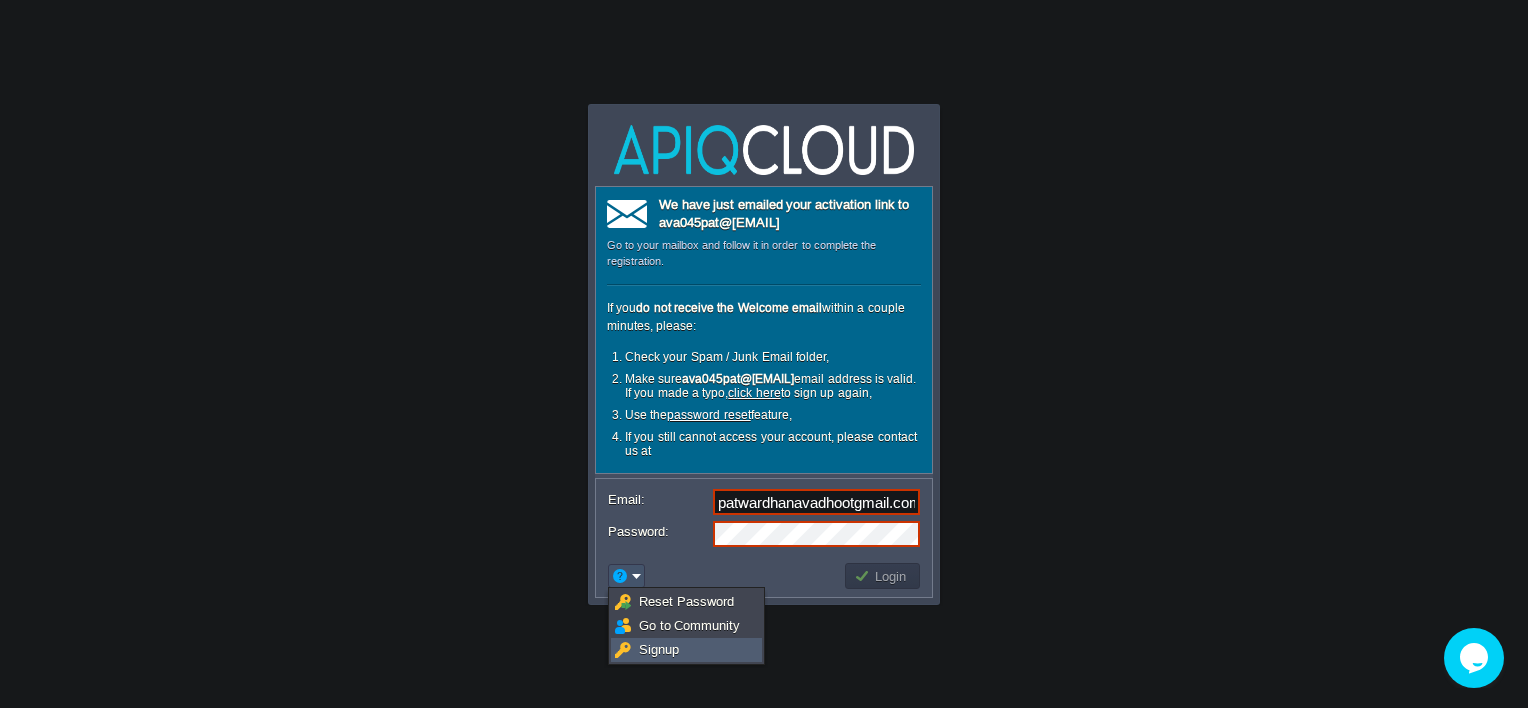 click on "Signup" at bounding box center [659, 649] 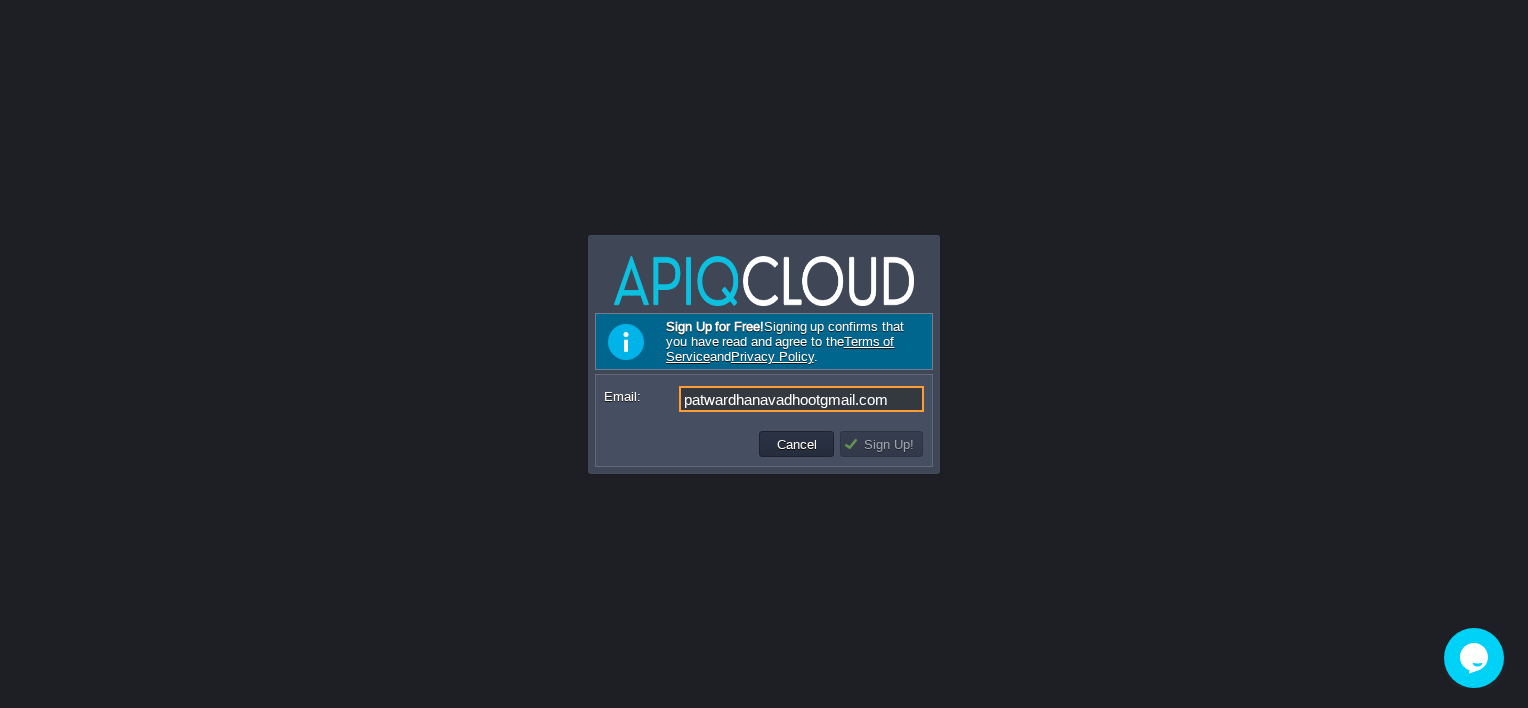 click on "patwardhanavadhootgmail.com" at bounding box center [801, 399] 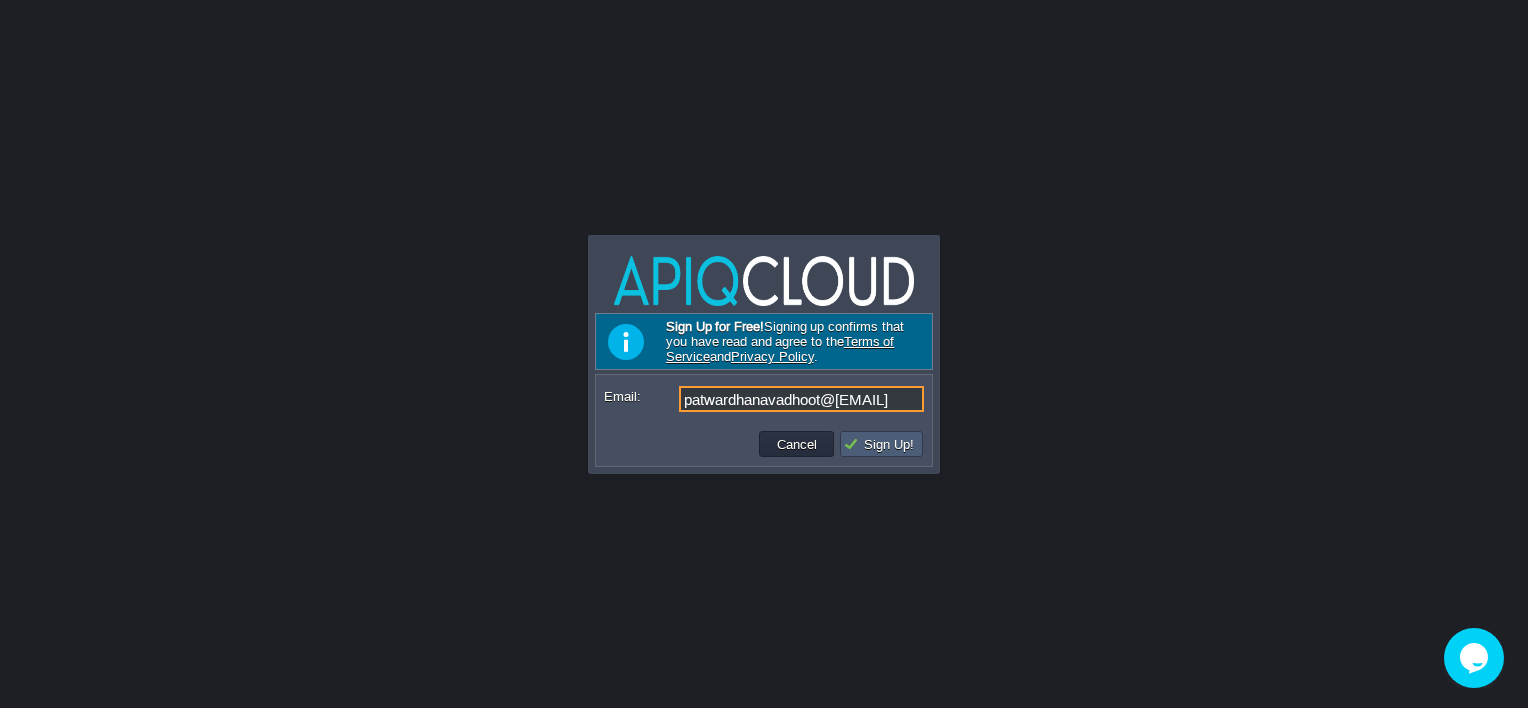 type on "patwardhanavadhoot@[EMAIL]" 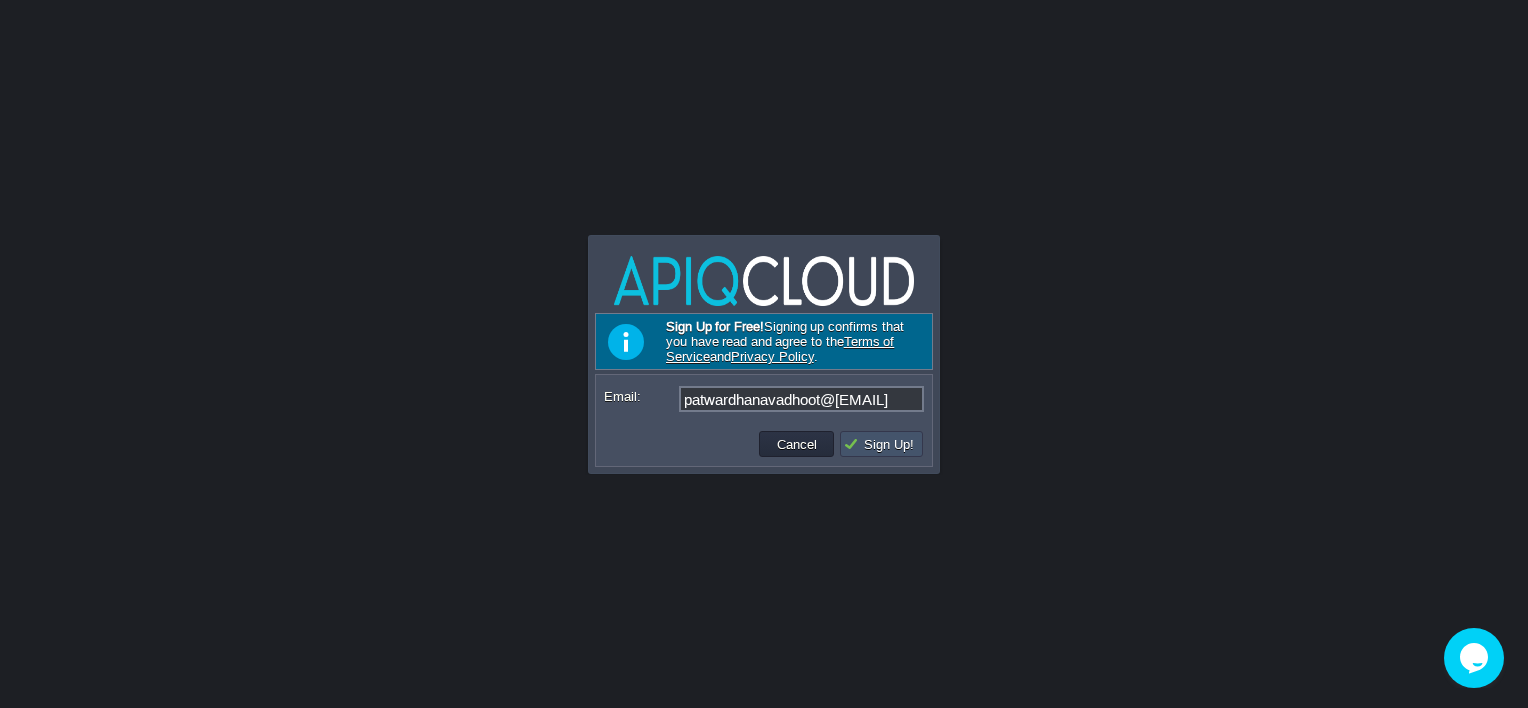 click on "Sign Up!" at bounding box center [881, 444] 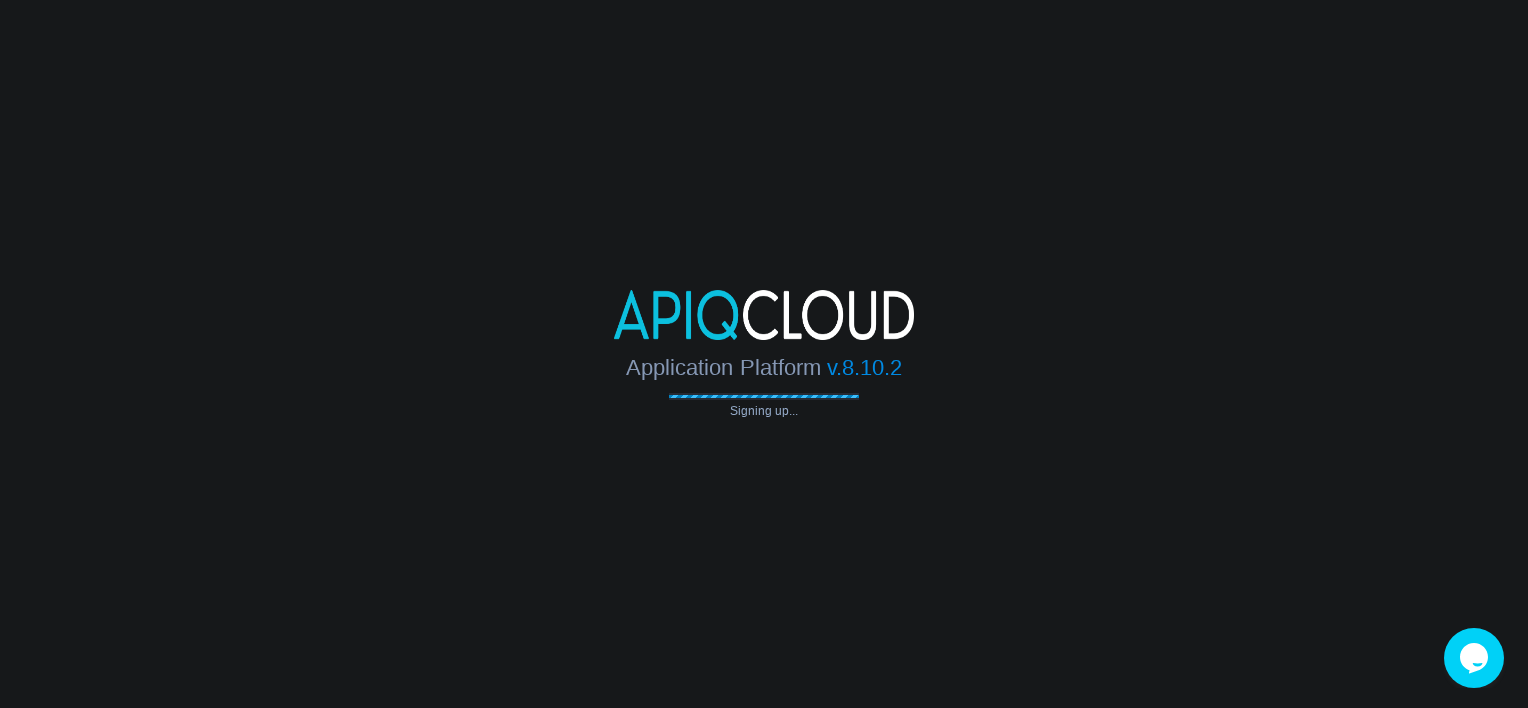 type on "patwardhanavadhoot@[EMAIL]" 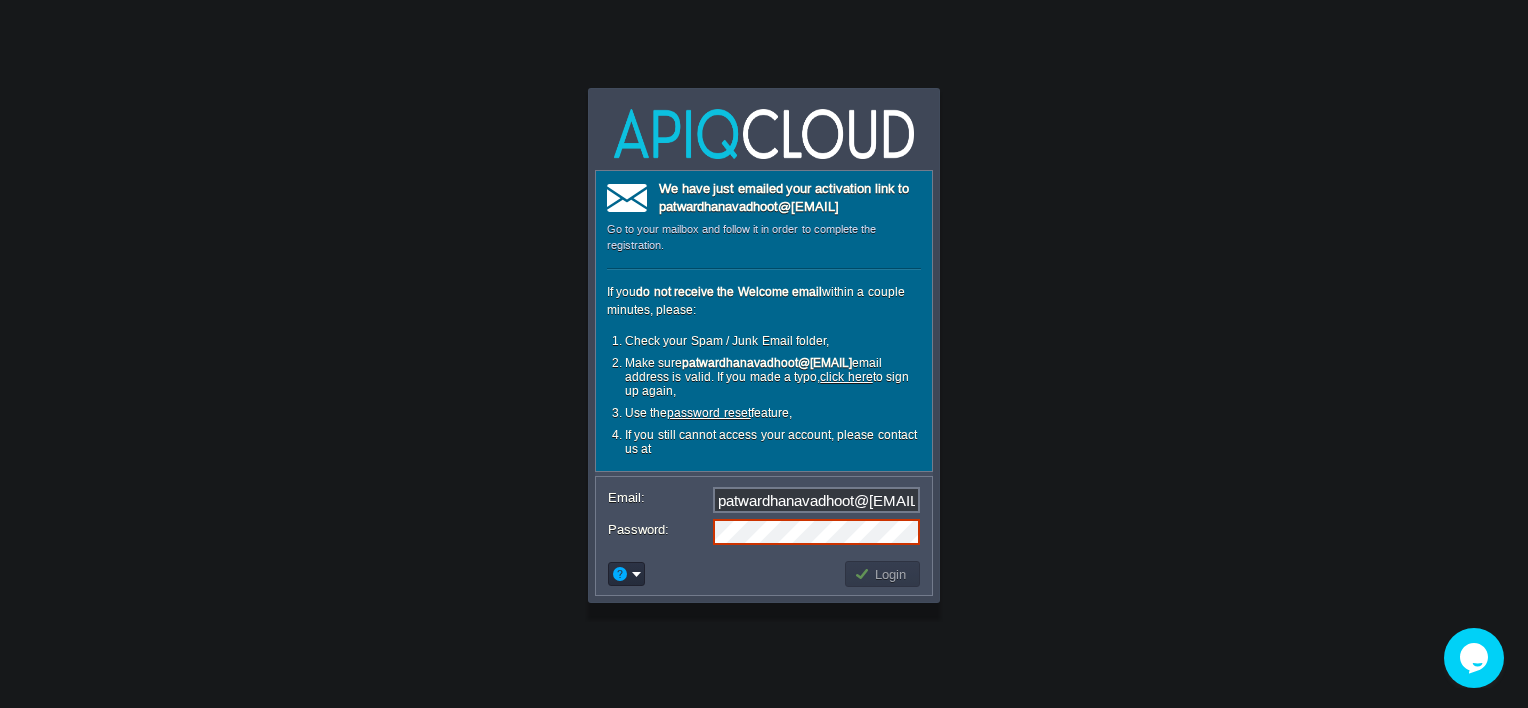 click on "Application Platform   v.8.10.2
Signing up...
We have just emailed your activation link to patwardhanavadhoot@[EMAIL] Go to your mailbox and follow it in order to complete the registration. If you  do not receive the Welcome email  within a couple minutes, please: Check your Spam / Junk Email folder, Make sure  patwardhanavadhoot@[EMAIL]  email address is valid. If you made a typo,  click here  to sign up again, Use the  password reset  feature, If you still cannot access your account, please contact us at  Email: patwardhanavadhoot@[EMAIL] Password:     Login
Reset Password Go to Community Signup       OK Yes No Cancel" at bounding box center [764, 354] 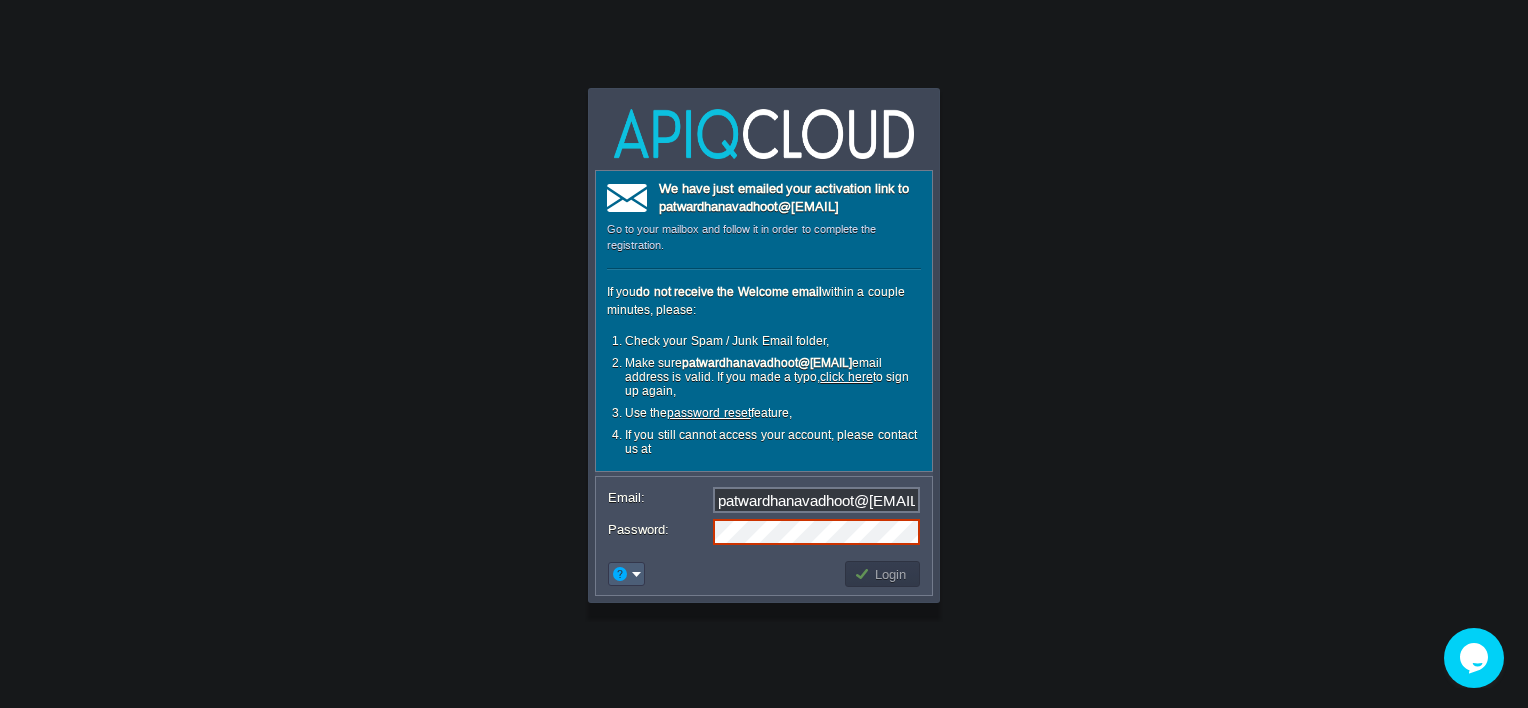 click at bounding box center [626, 574] 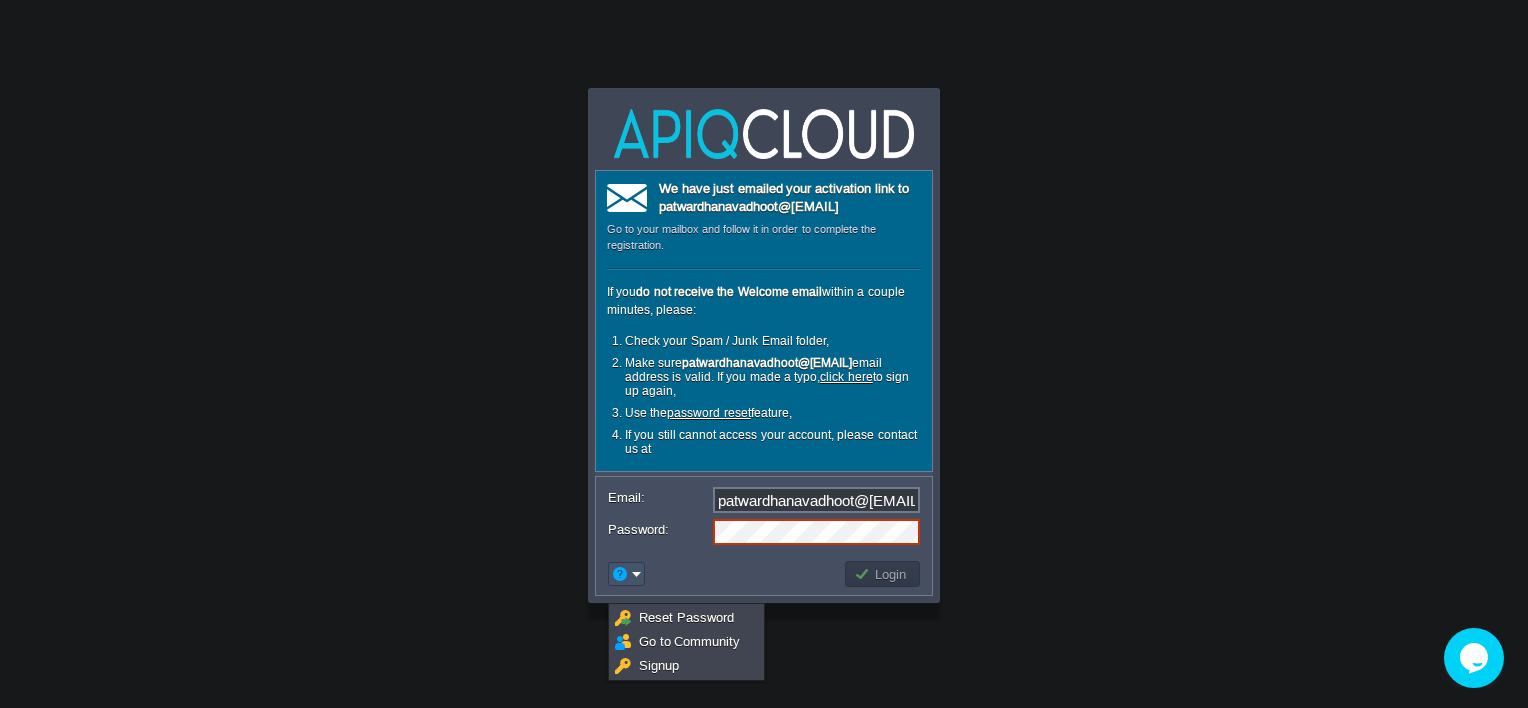 click on "Application Platform   v.8.10.2
Signing up...
We have just emailed your activation link to patwardhanavadhoot@[EMAIL] Go to your mailbox and follow it in order to complete the registration. If you  do not receive the Welcome email  within a couple minutes, please: Check your Spam / Junk Email folder, Make sure  patwardhanavadhoot@[EMAIL]  email address is valid. If you made a typo,  click here  to sign up again, Use the  password reset  feature, If you still cannot access your account, please contact us at  Email: patwardhanavadhoot@[EMAIL] Password:     Login
Reset Password Go to Community Signup       OK Yes No Cancel" at bounding box center (764, 354) 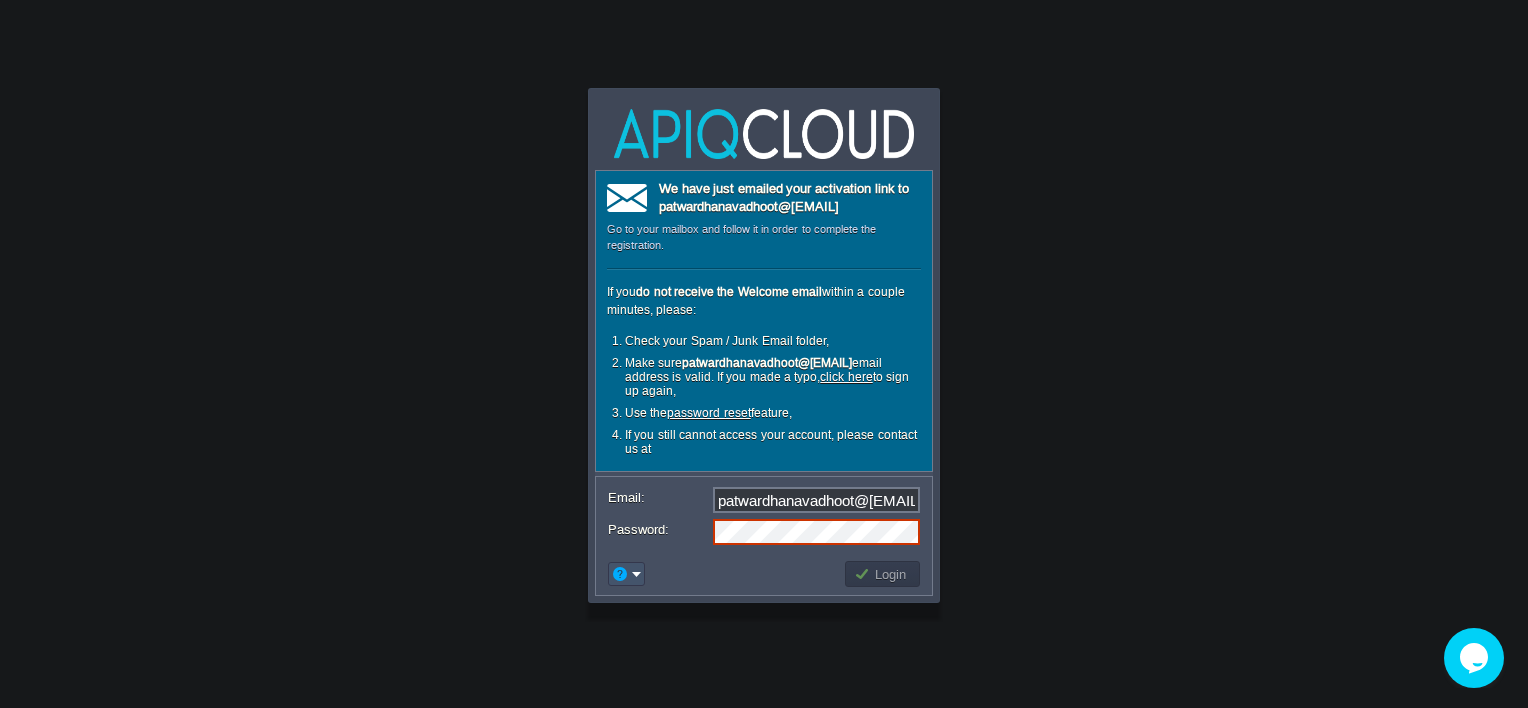 click at bounding box center [620, 574] 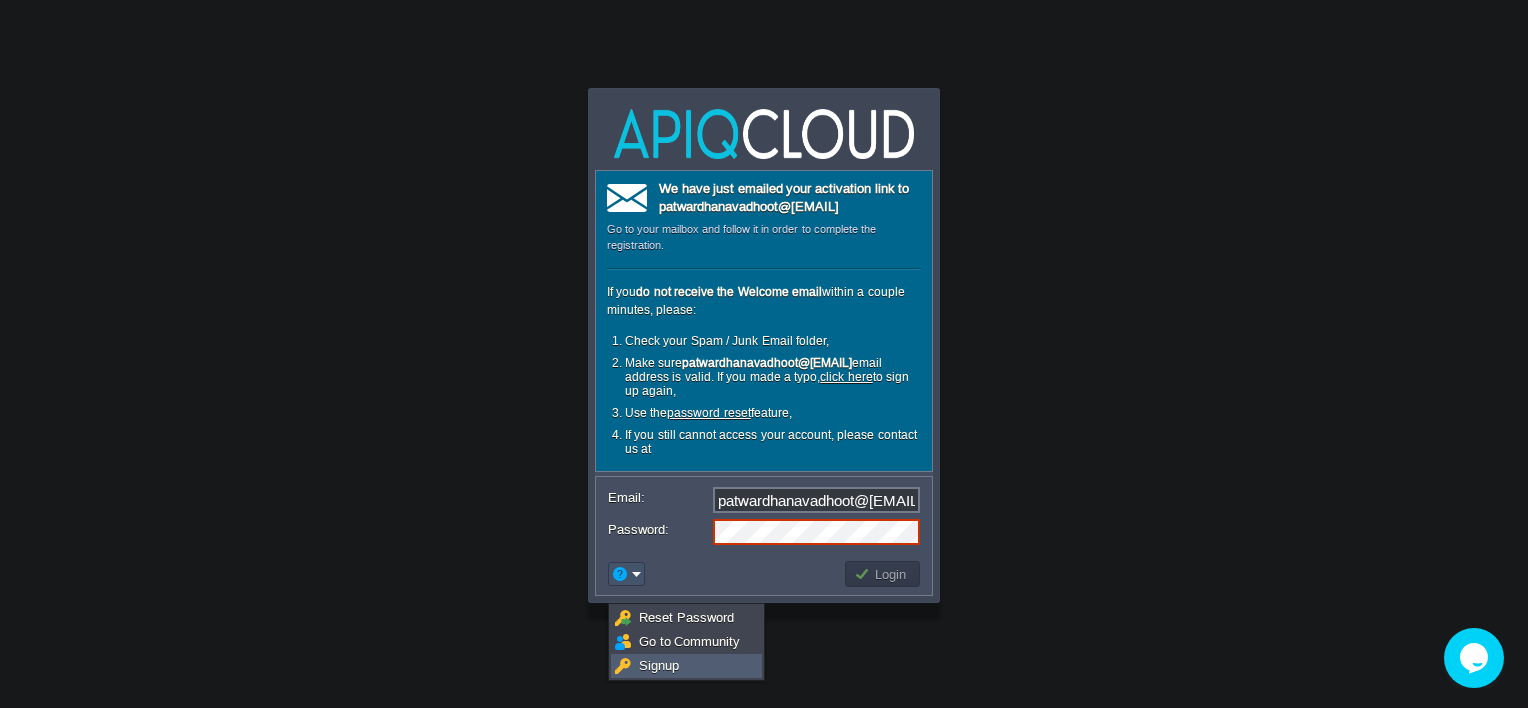 click on "Signup" at bounding box center [659, 665] 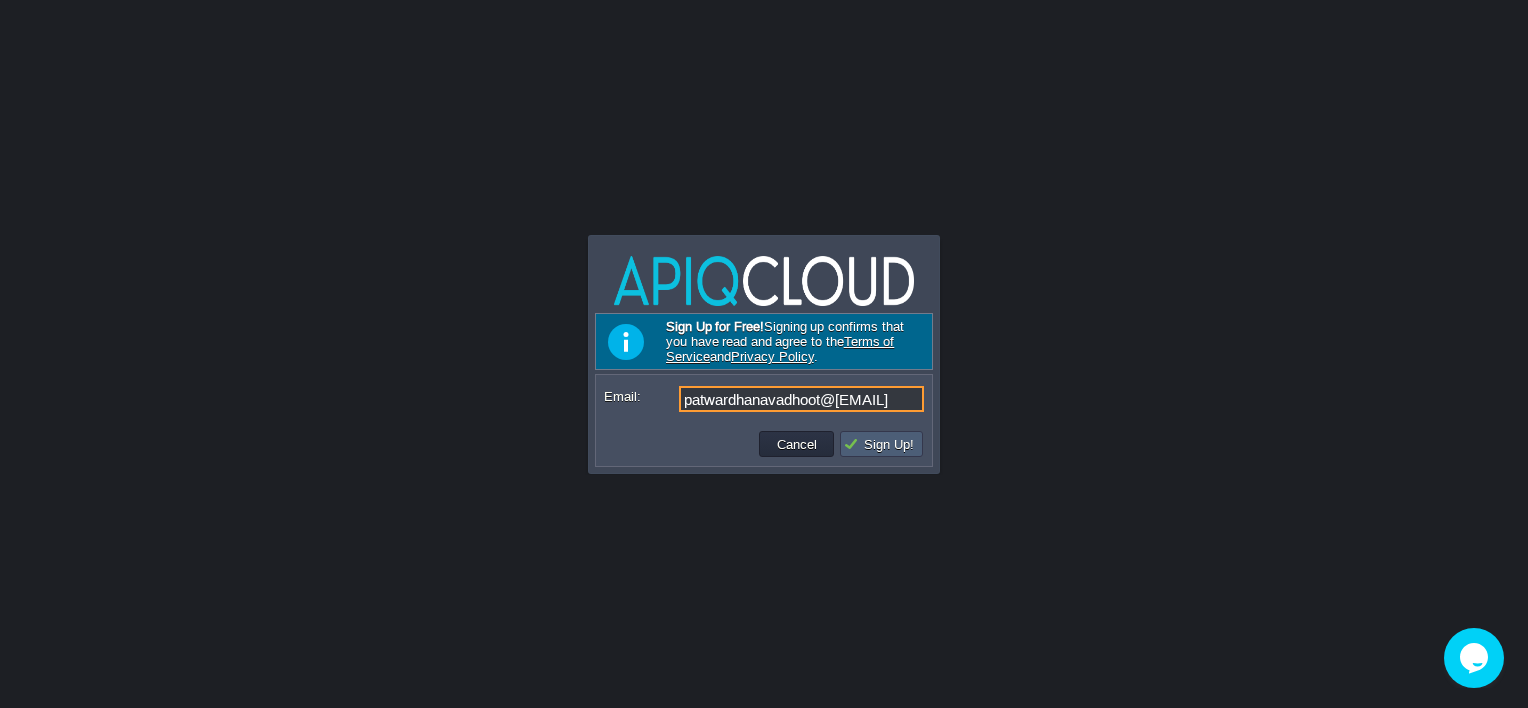 click on "Sign Up!" at bounding box center [881, 444] 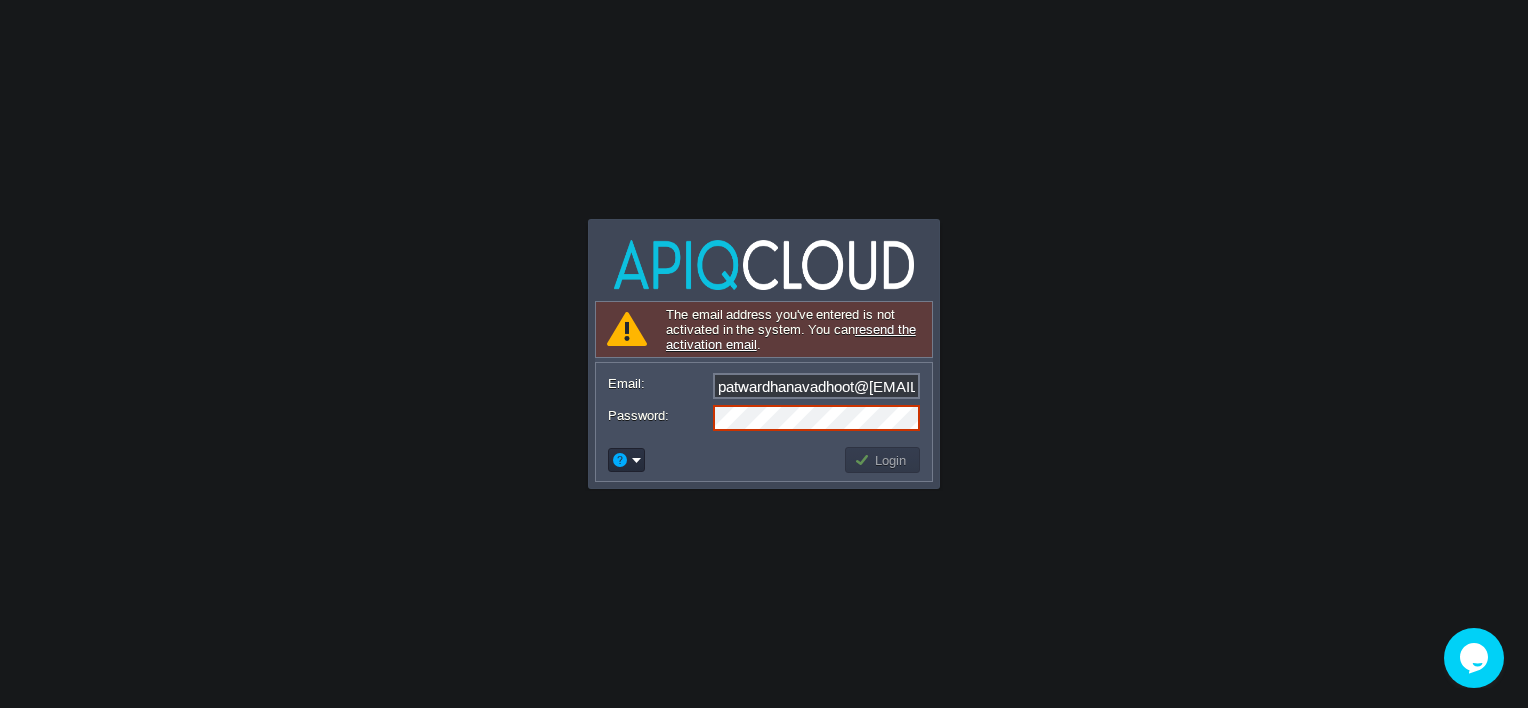 click on "resend the activation email" at bounding box center [791, 337] 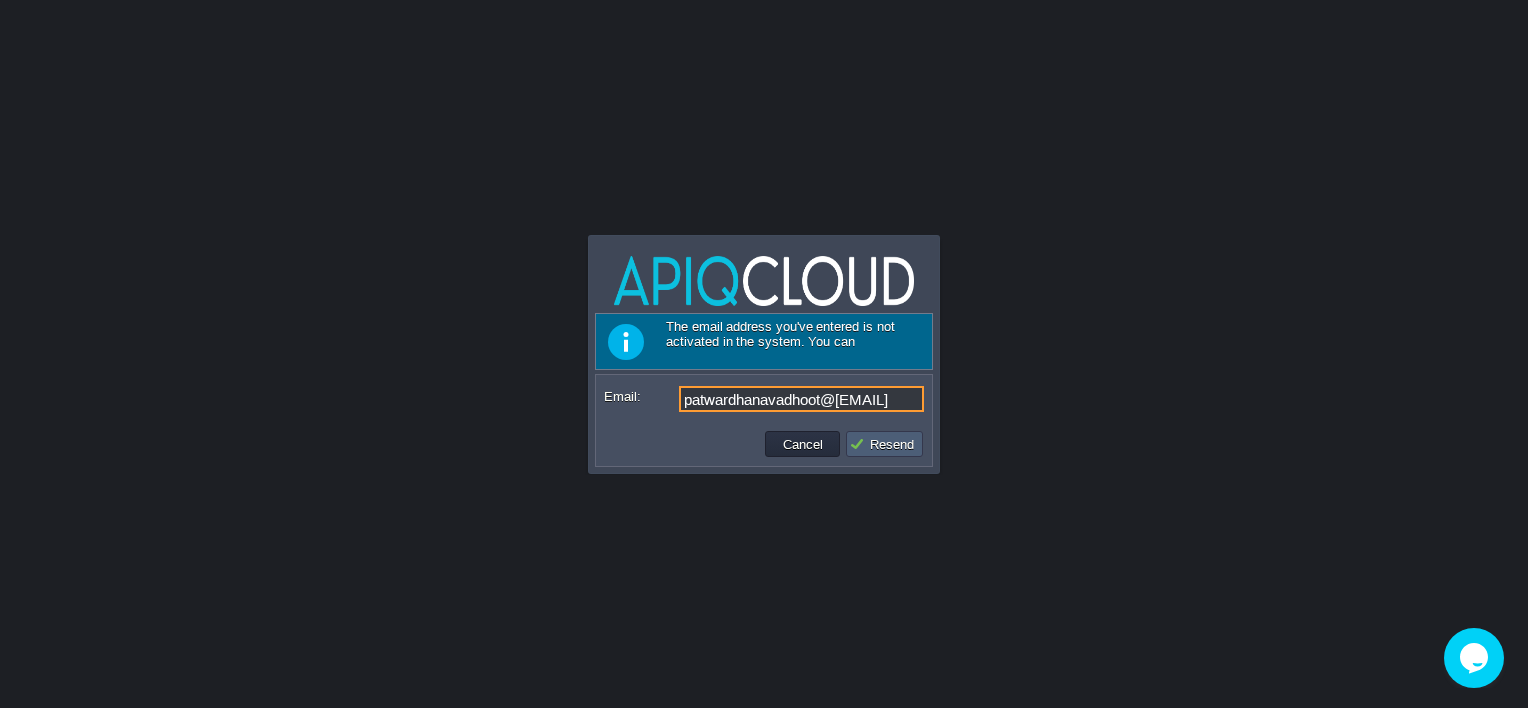 click on "Resend" at bounding box center (884, 444) 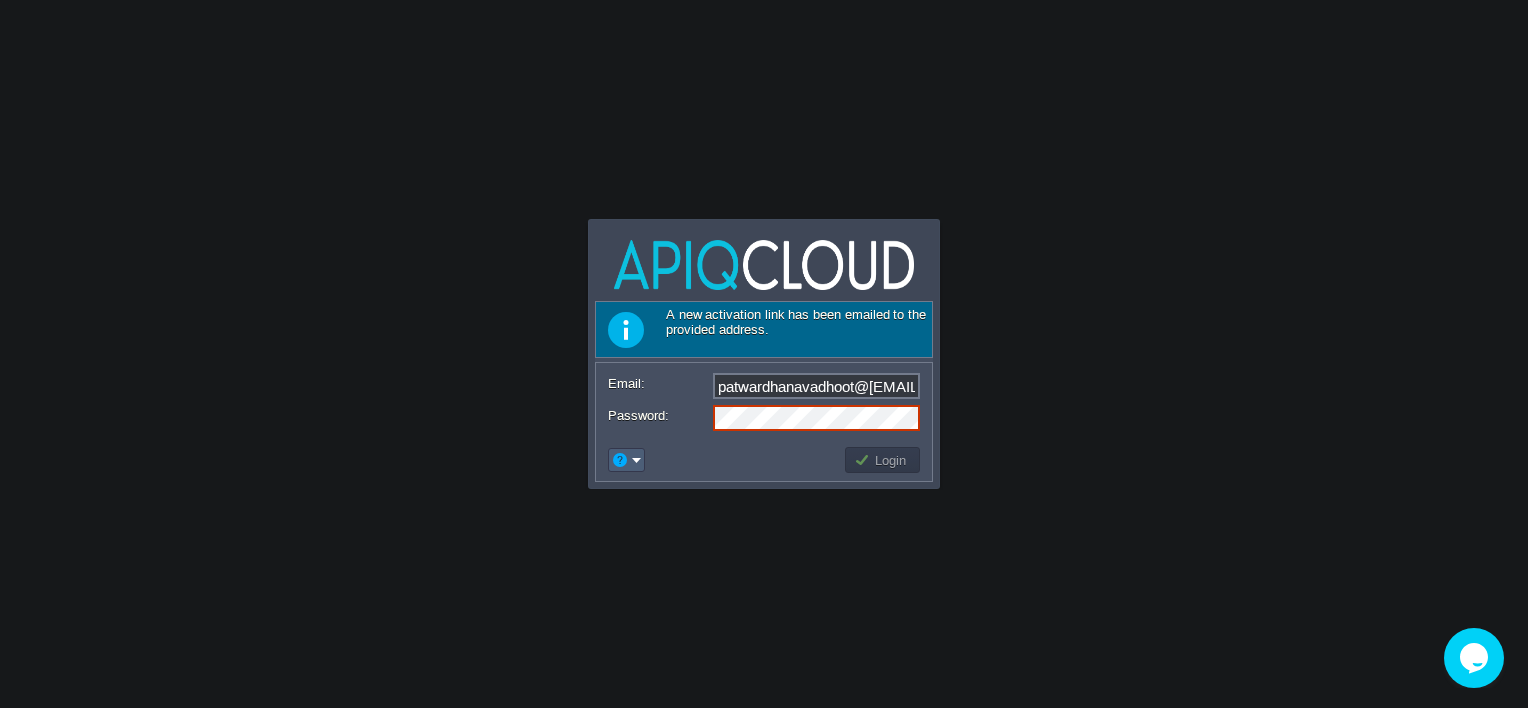 click at bounding box center (626, 460) 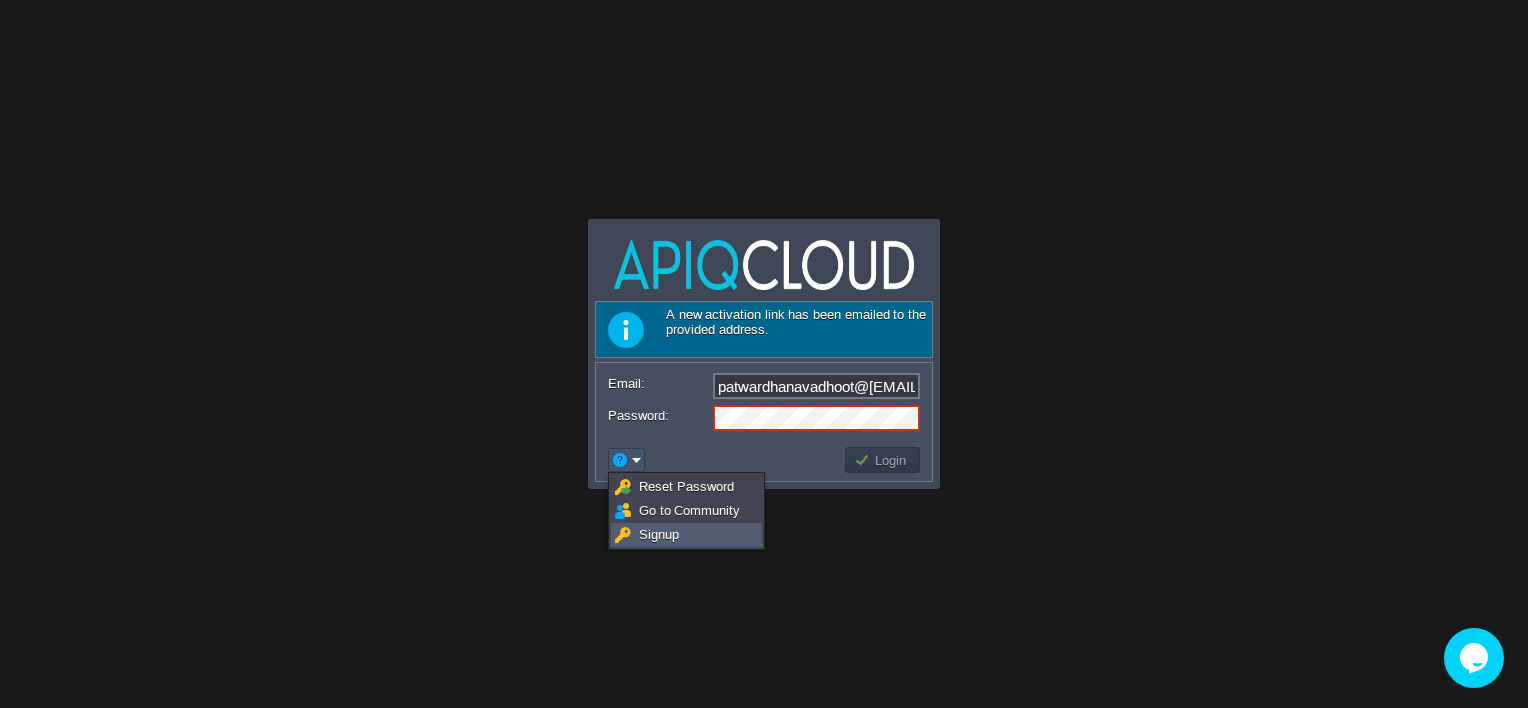 click on "Signup" at bounding box center [659, 534] 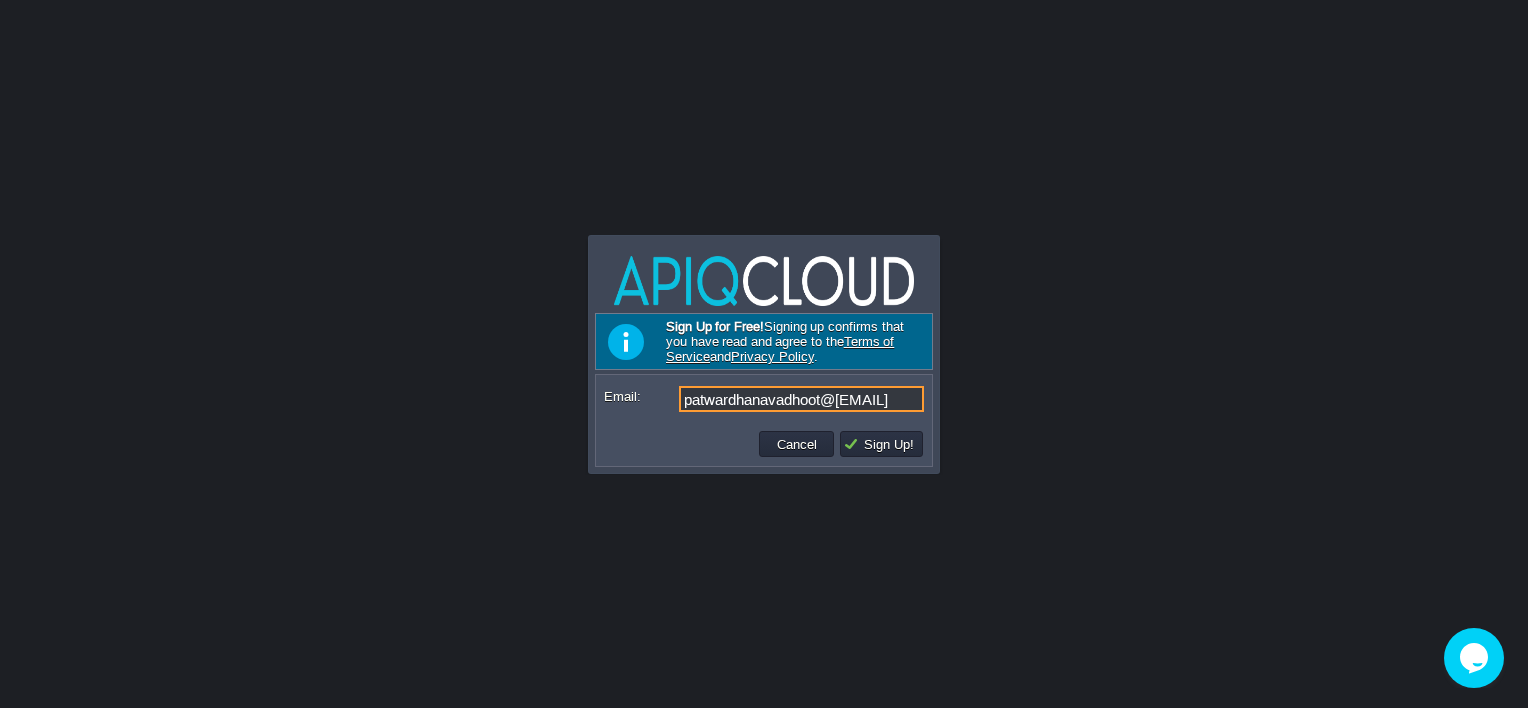 drag, startPoint x: 821, startPoint y: 396, endPoint x: 580, endPoint y: 396, distance: 241 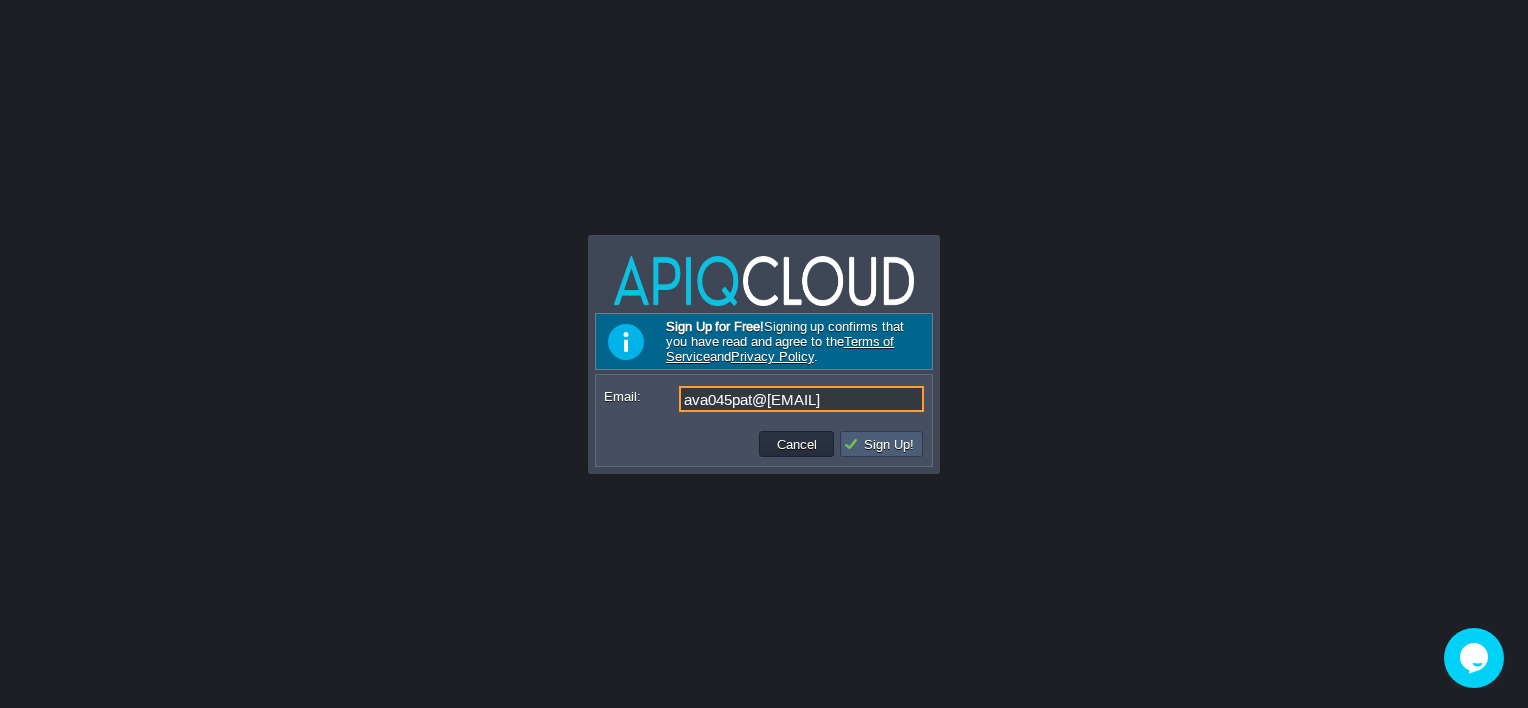 type on "ava045pat@[EMAIL]" 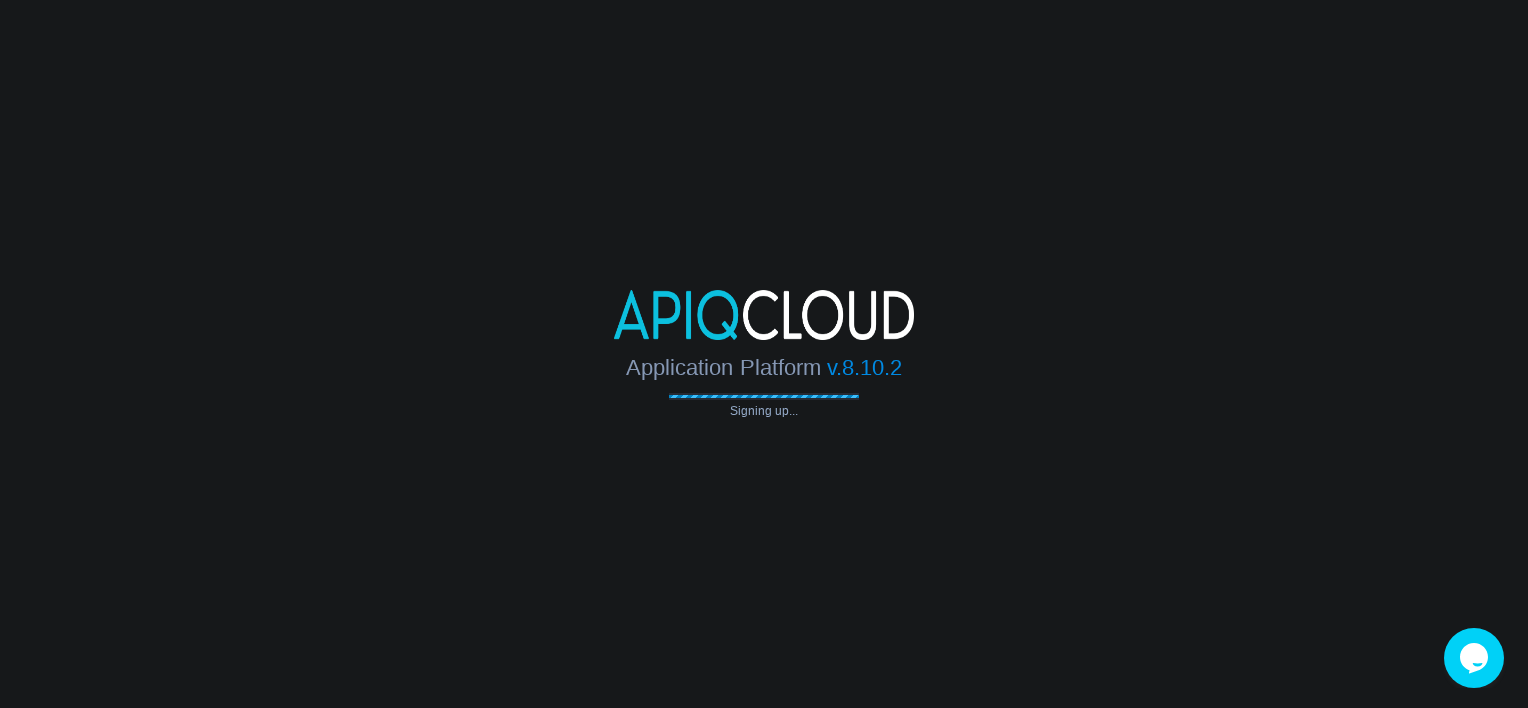 type on "ava045pat@[EMAIL]" 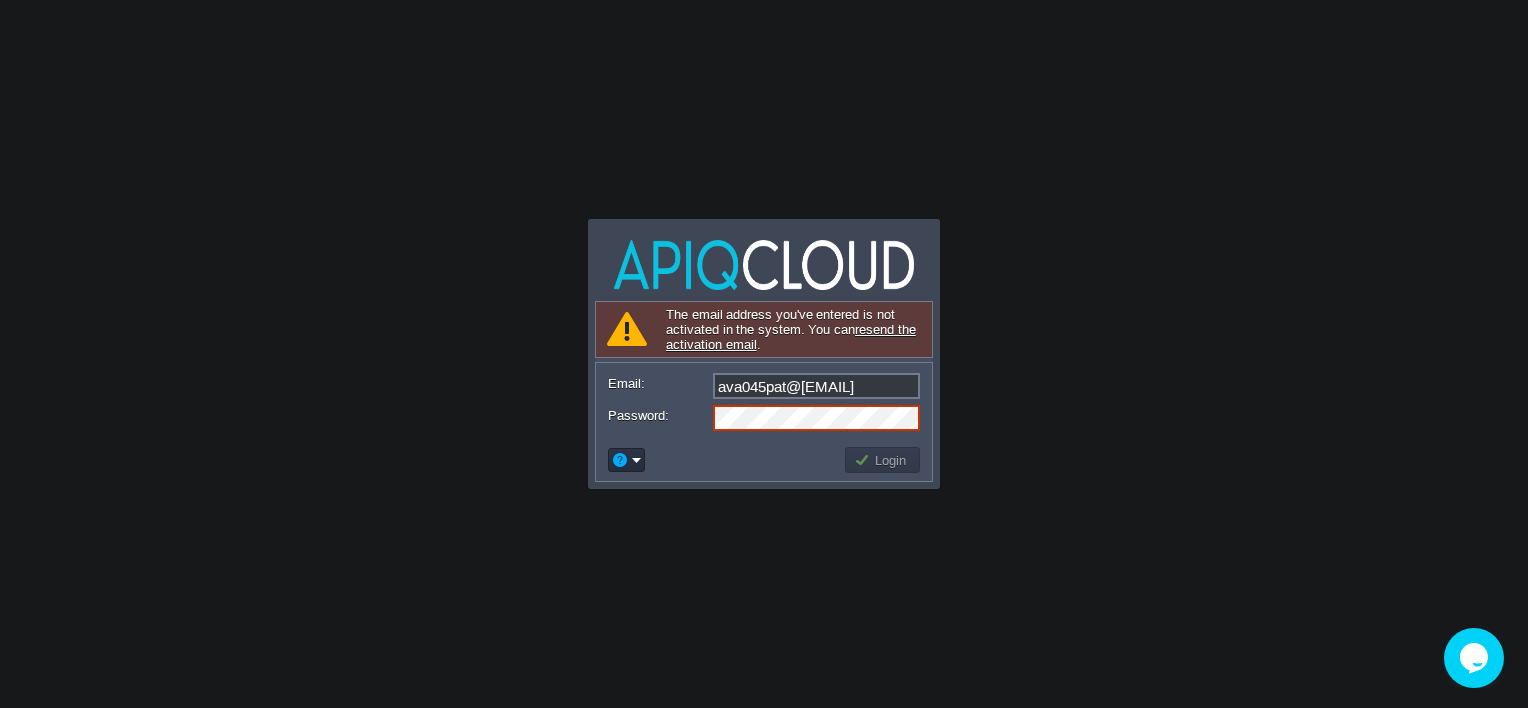 click on "resend the activation email" at bounding box center (791, 337) 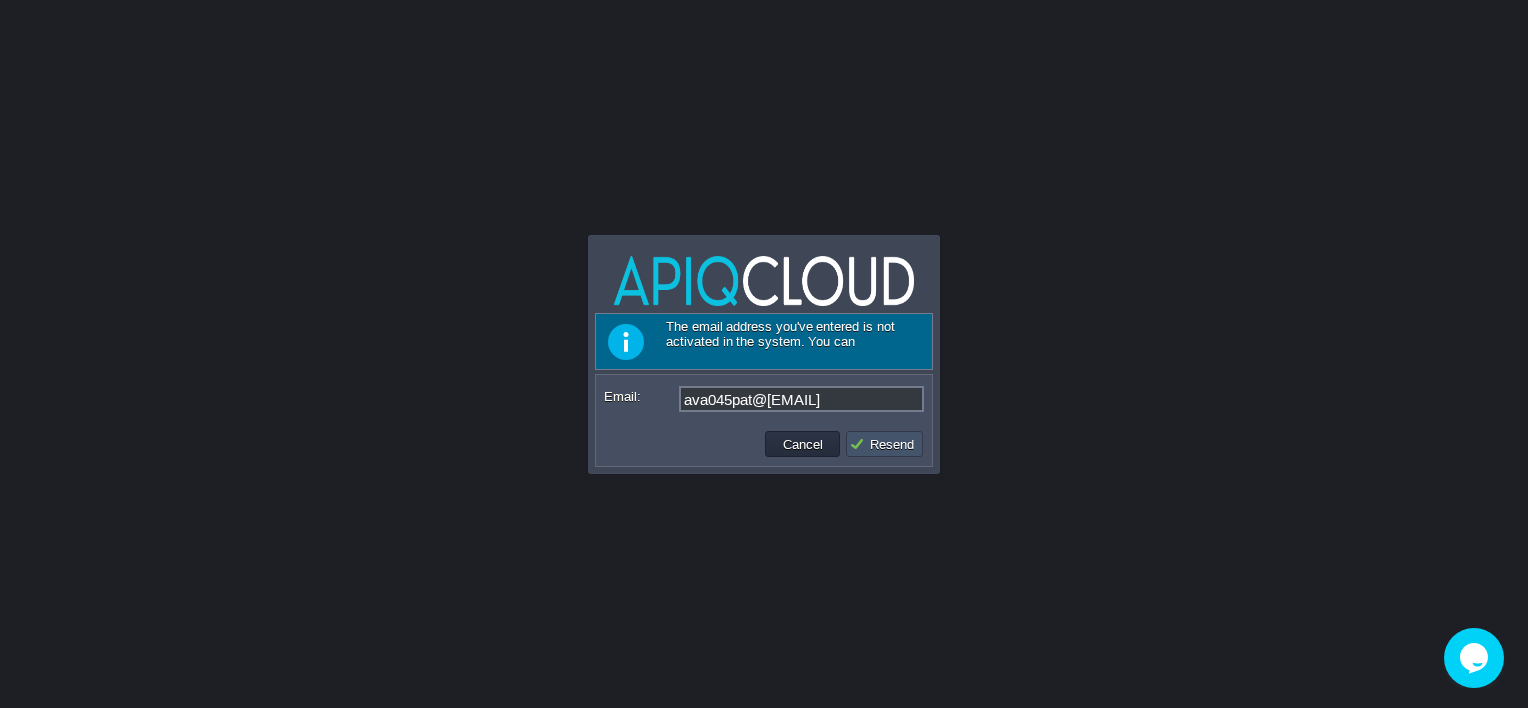 click on "Resend" at bounding box center (884, 444) 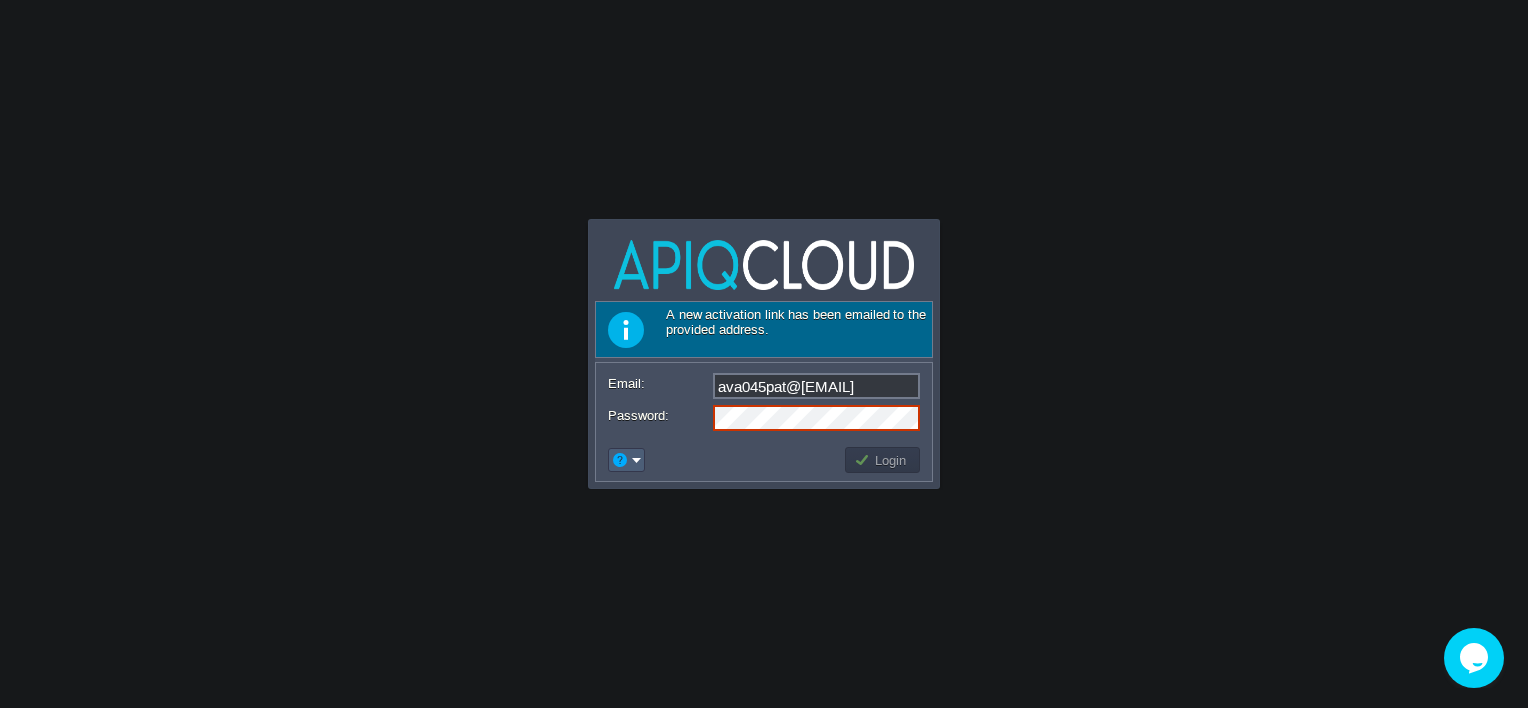 click at bounding box center (626, 460) 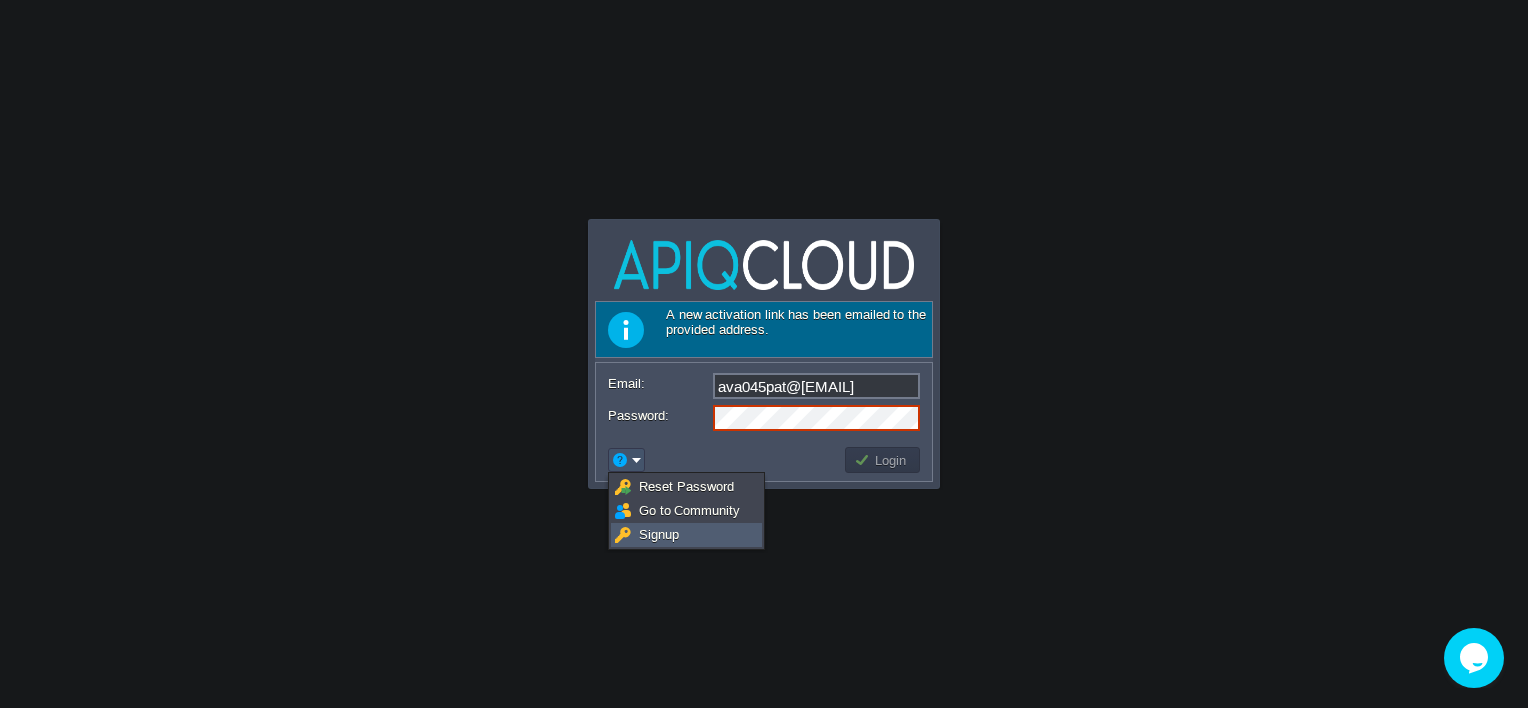 click on "Signup" at bounding box center [659, 534] 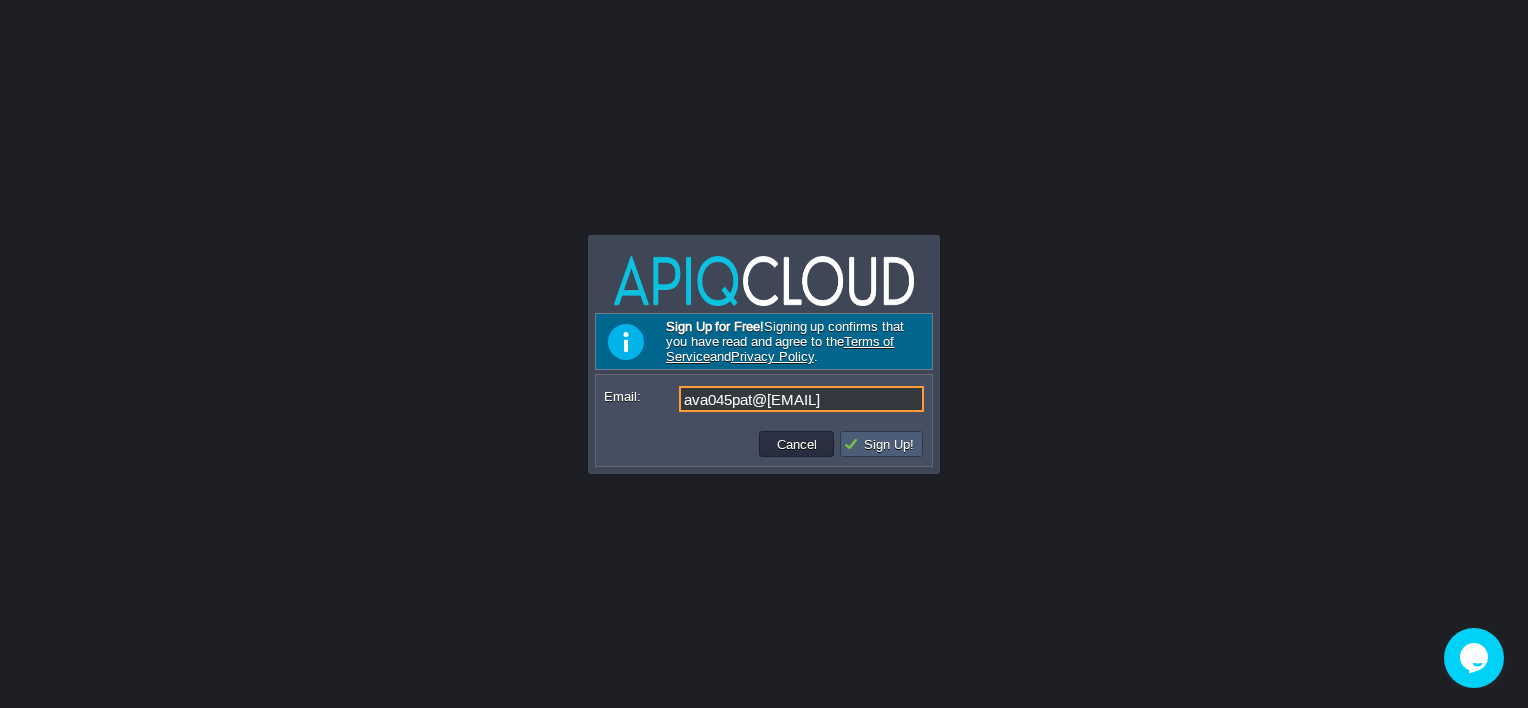 click on "Sign Up!" at bounding box center (881, 444) 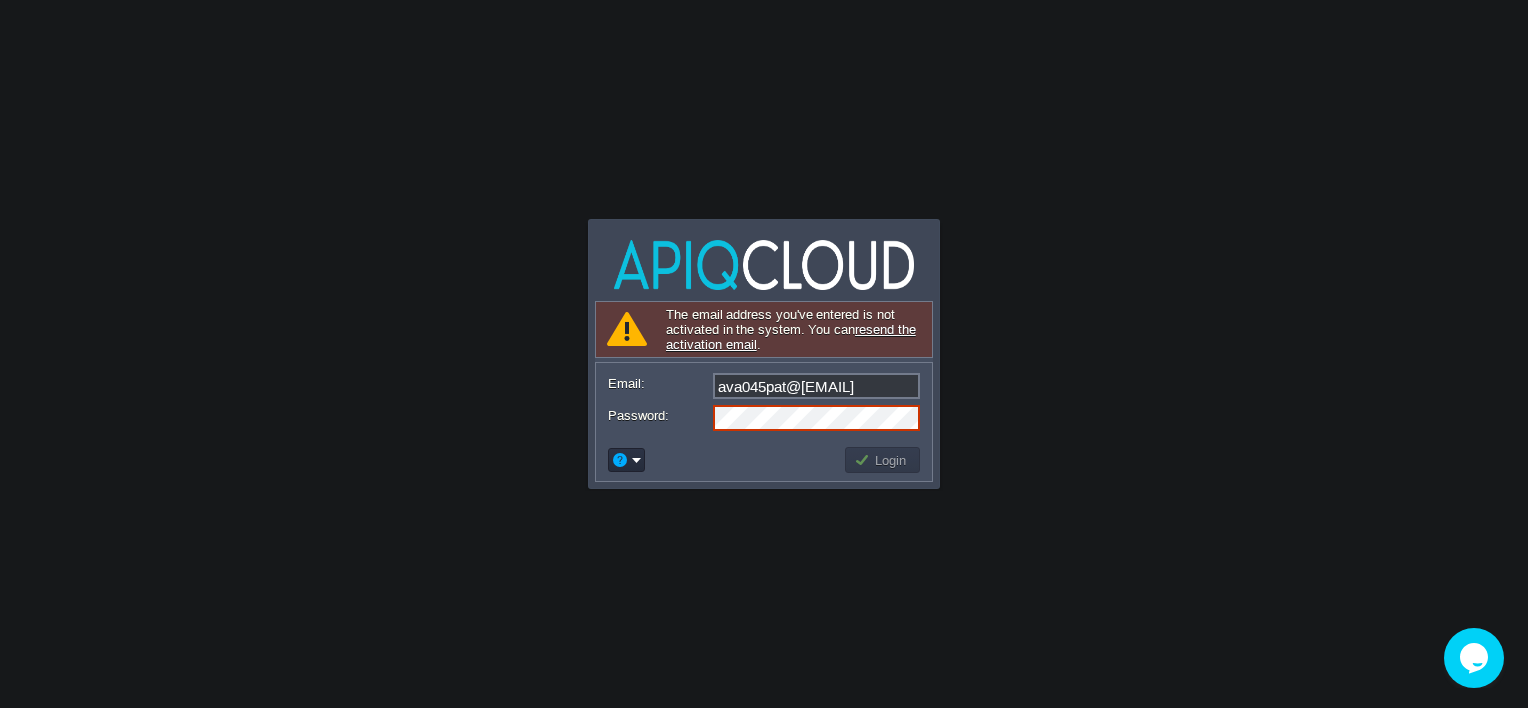 click on "resend the activation email" at bounding box center [791, 337] 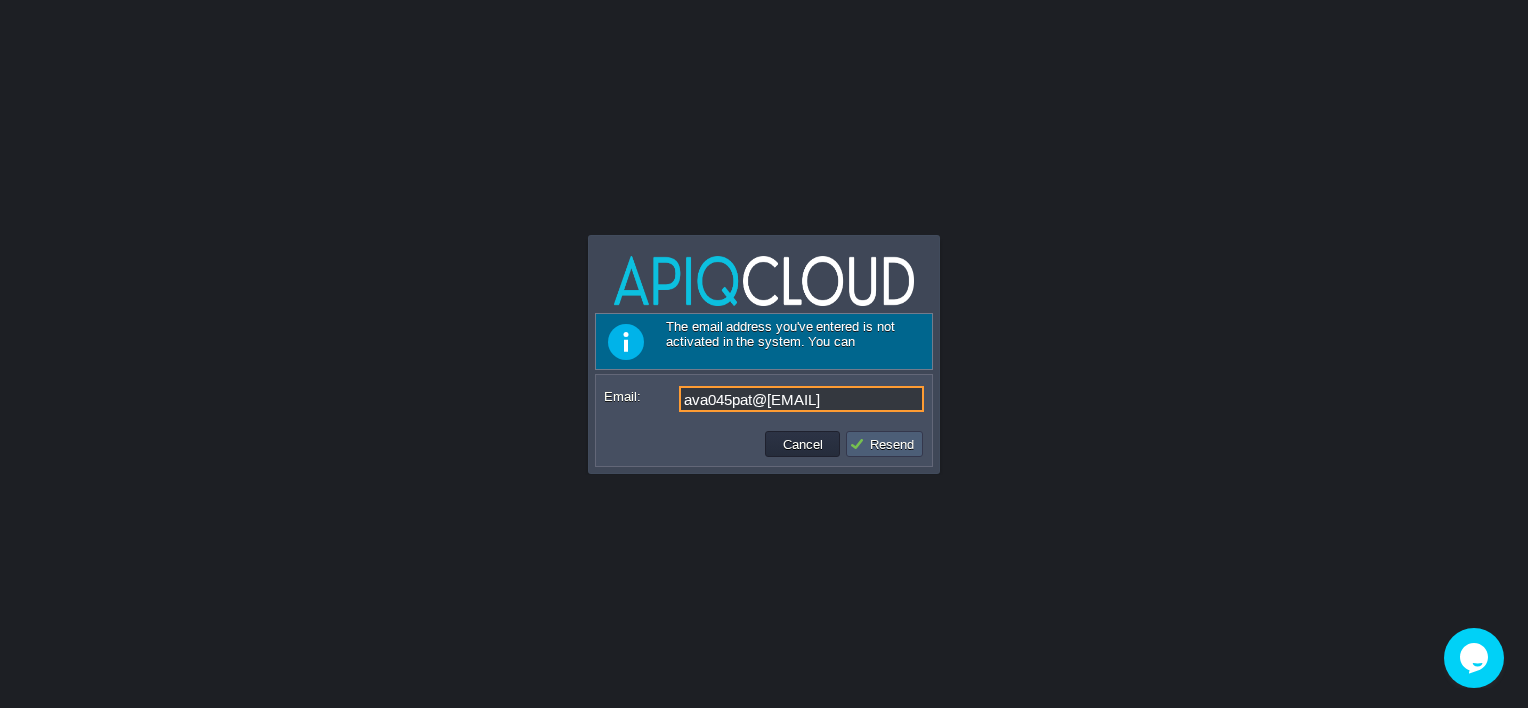 click on "Resend" at bounding box center [884, 444] 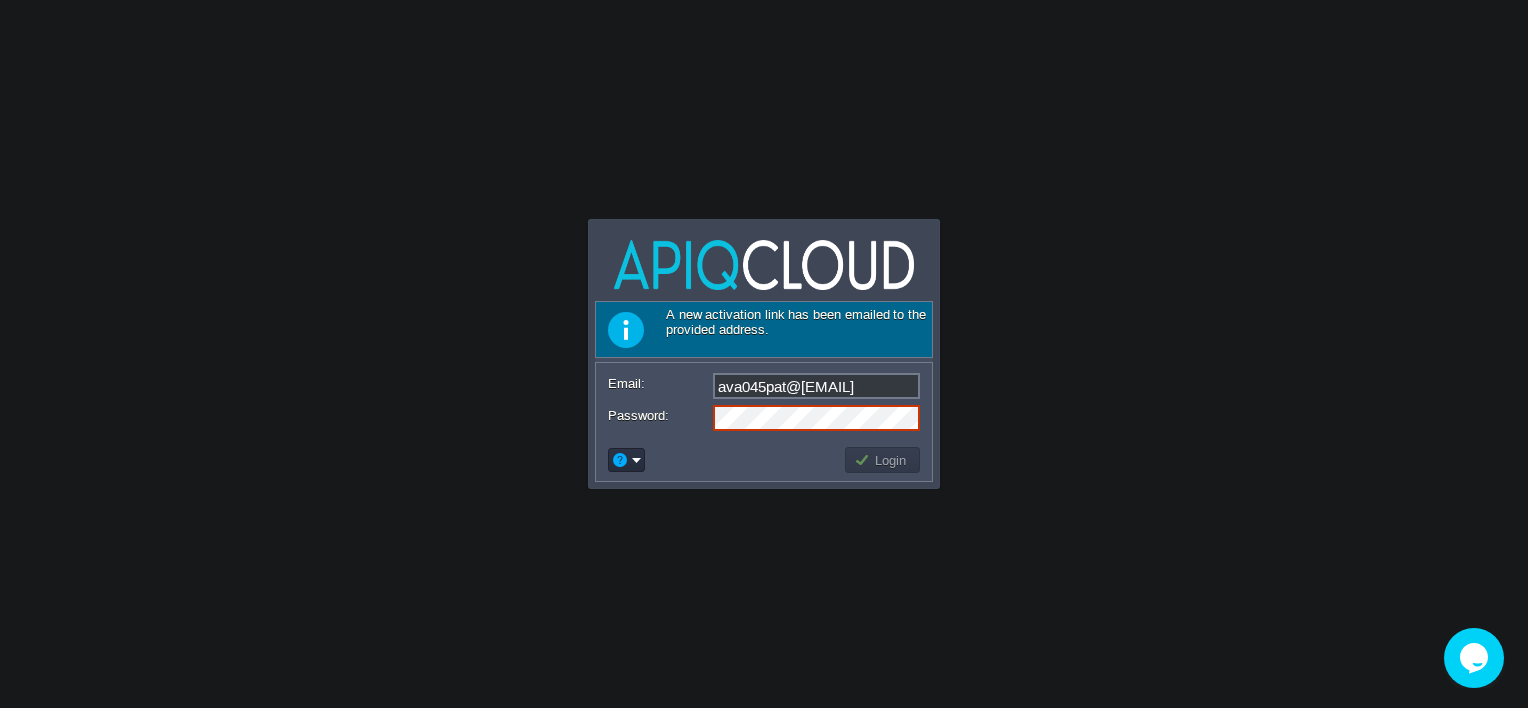 click 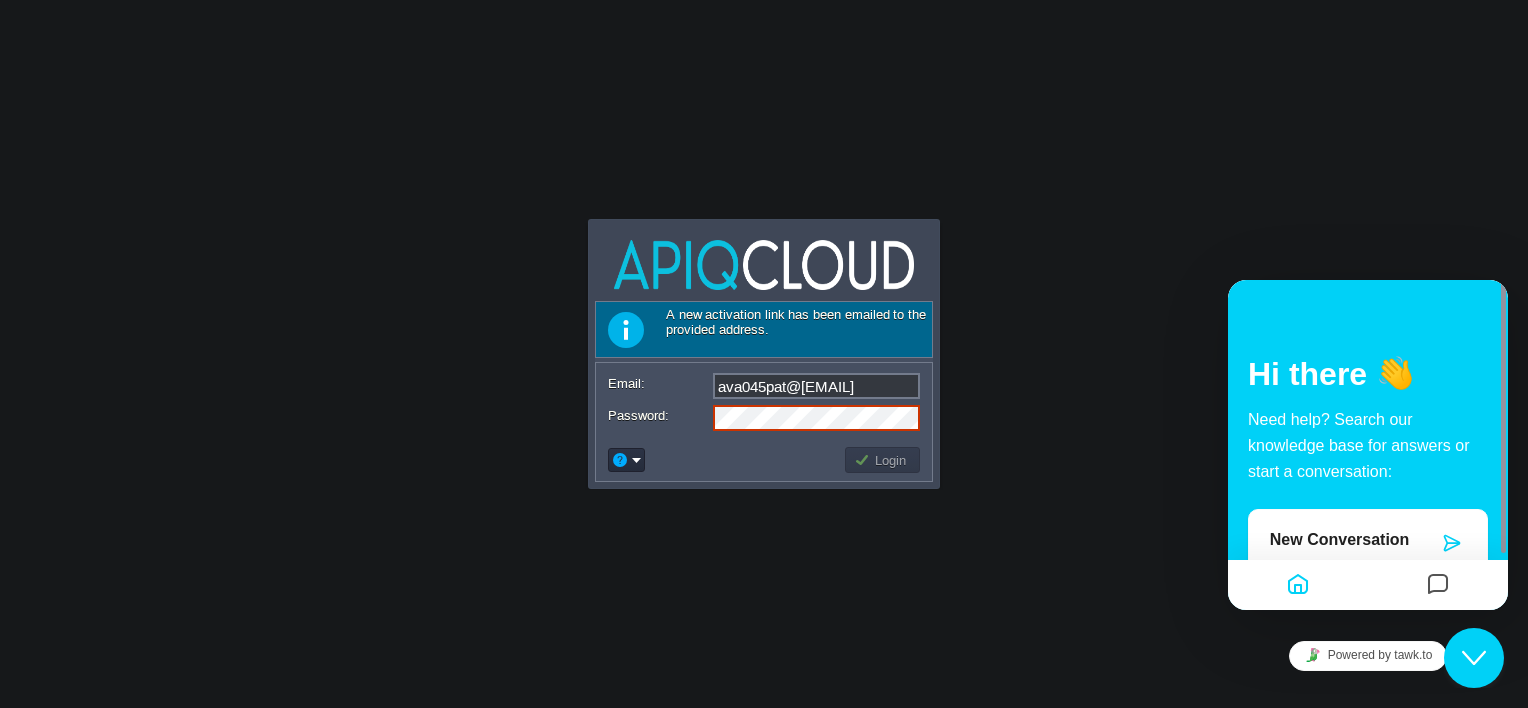 click on "Application Platform   v.8.10.2
Sending activation email...
A new activation link has been emailed to the provided address. Email: ava045pat@[EMAIL] Password:     Login
Reset Password Go to Community Signup       OK Yes No Cancel" at bounding box center (764, 354) 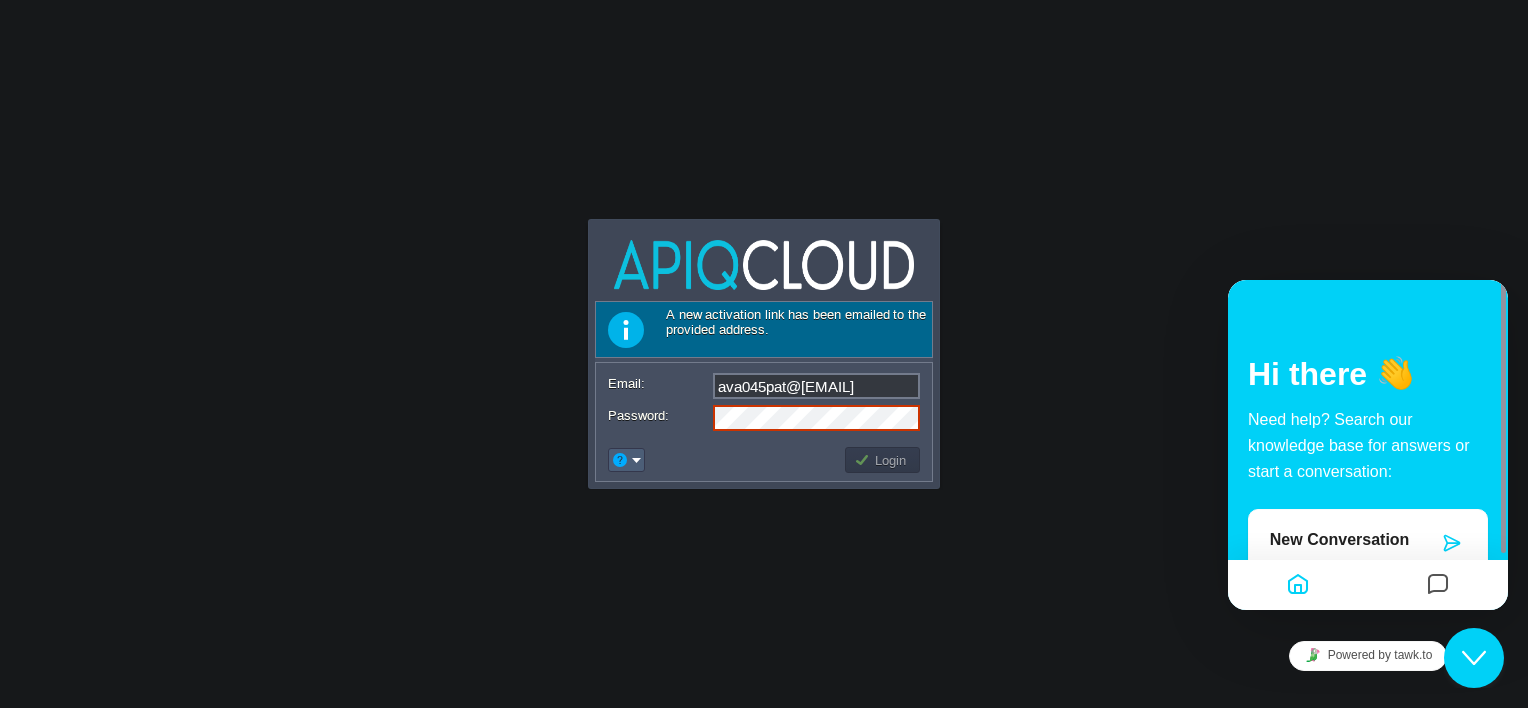 click at bounding box center (626, 460) 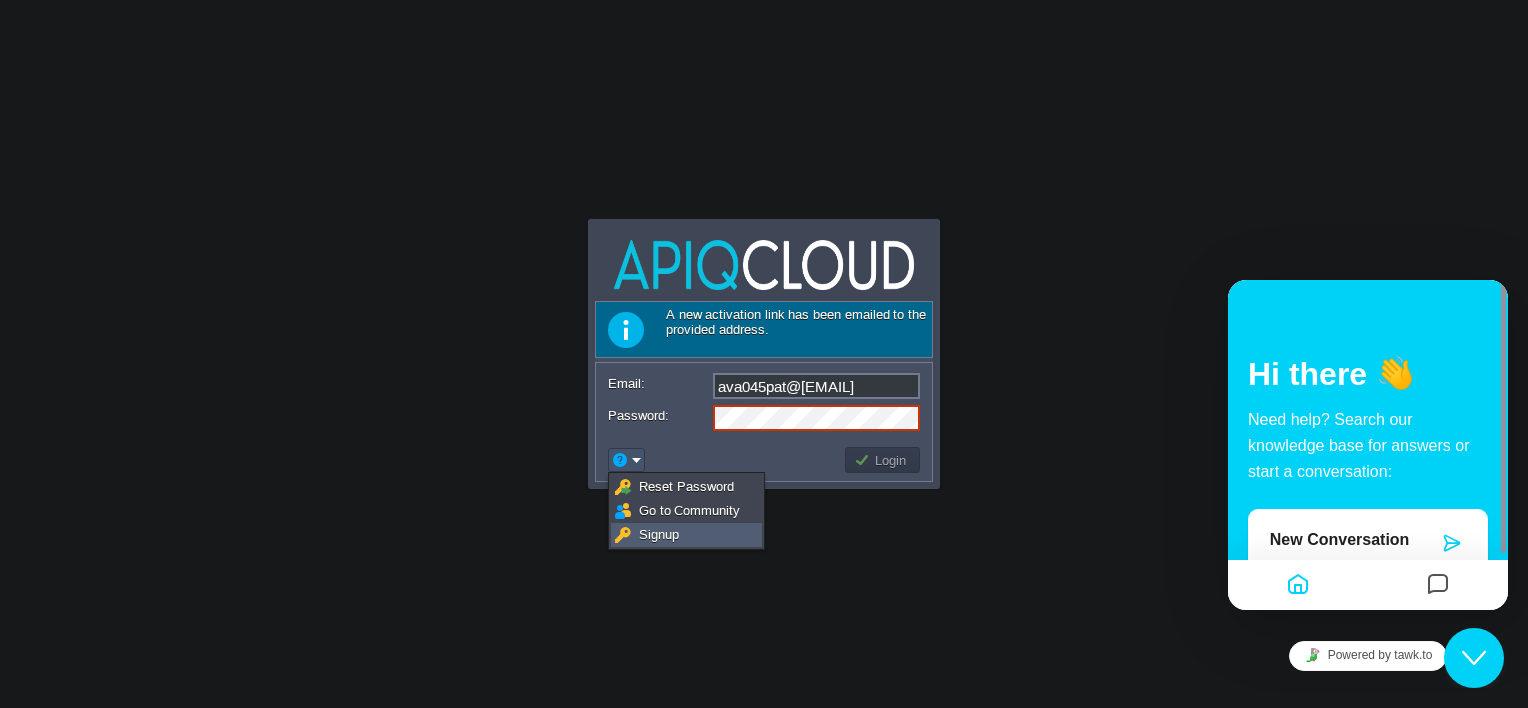 click on "Signup" at bounding box center (659, 534) 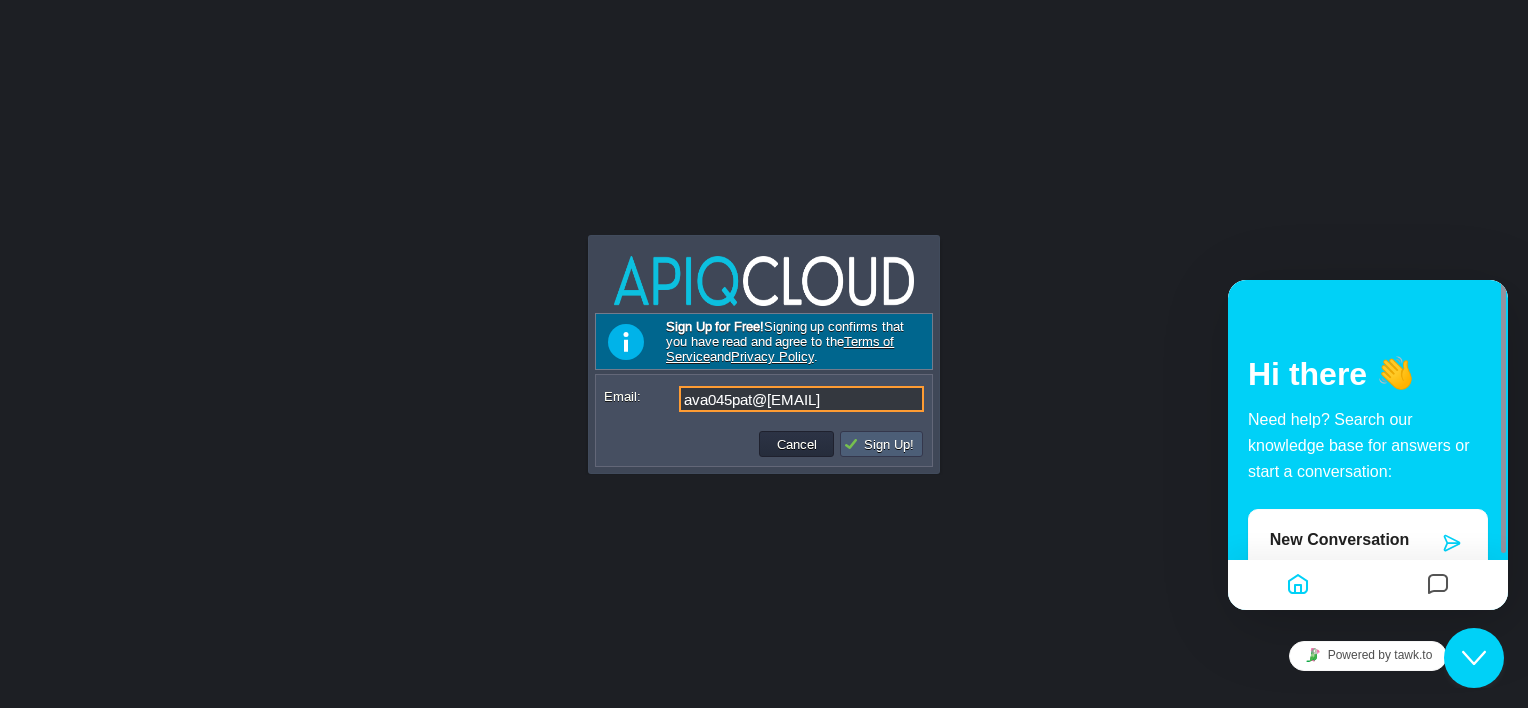 click on "Sign Up!" at bounding box center (881, 444) 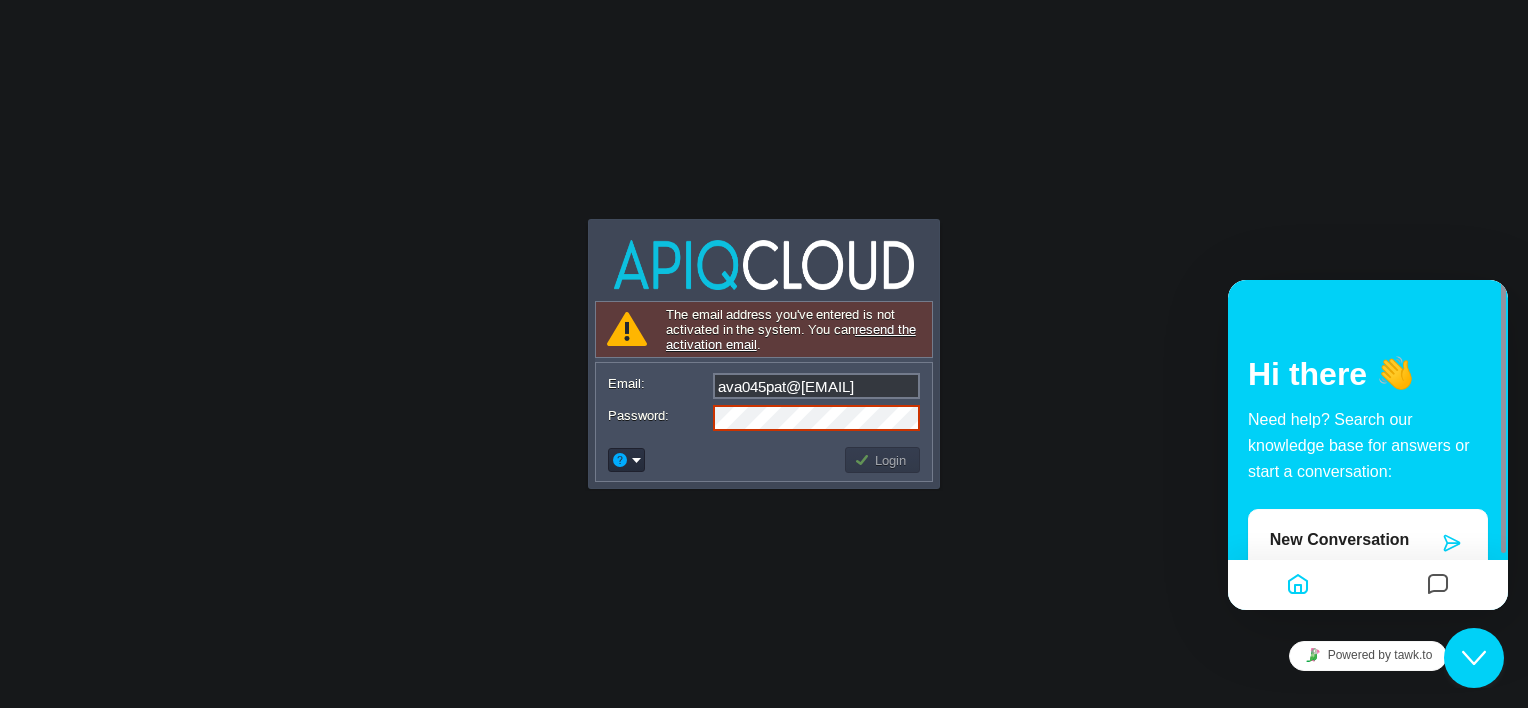 click on "resend the activation email" at bounding box center (791, 337) 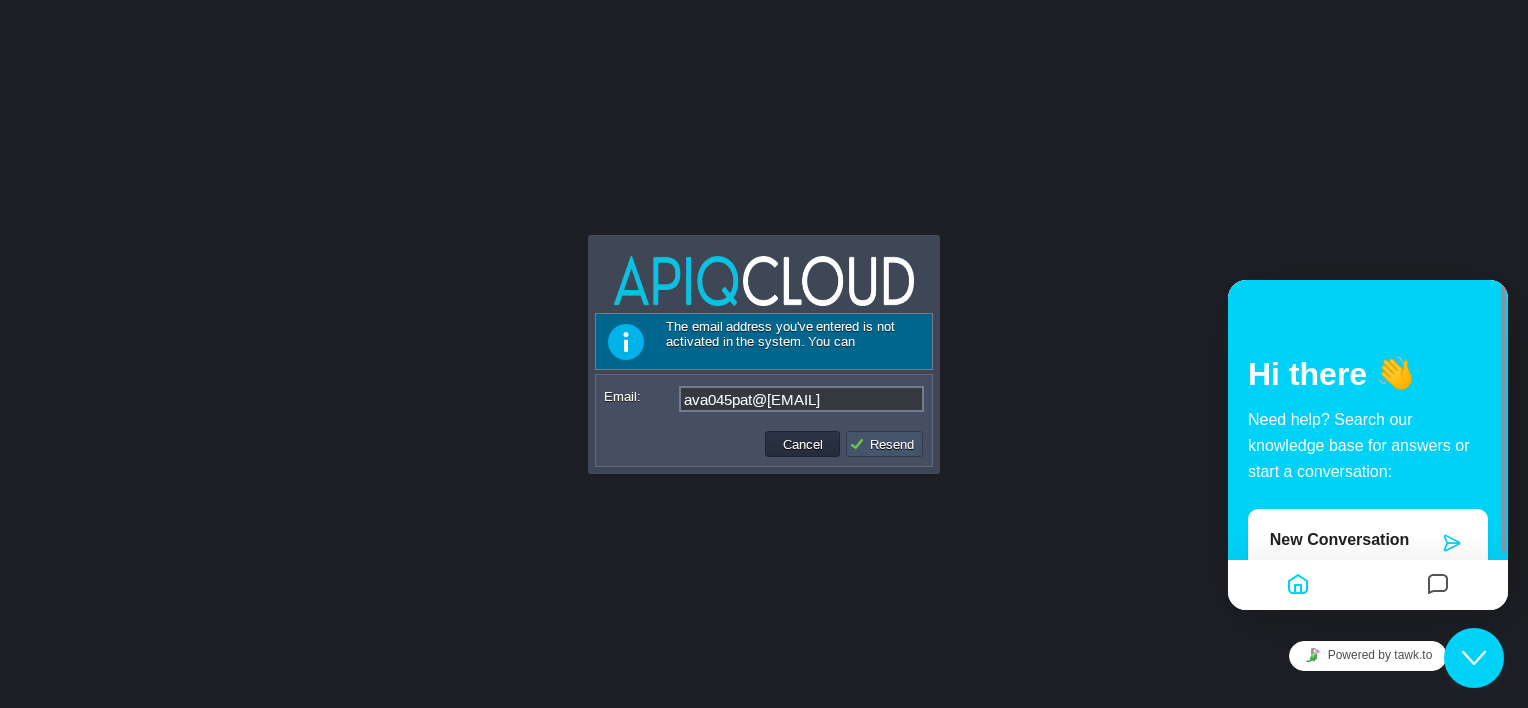 click on "Resend" at bounding box center (884, 444) 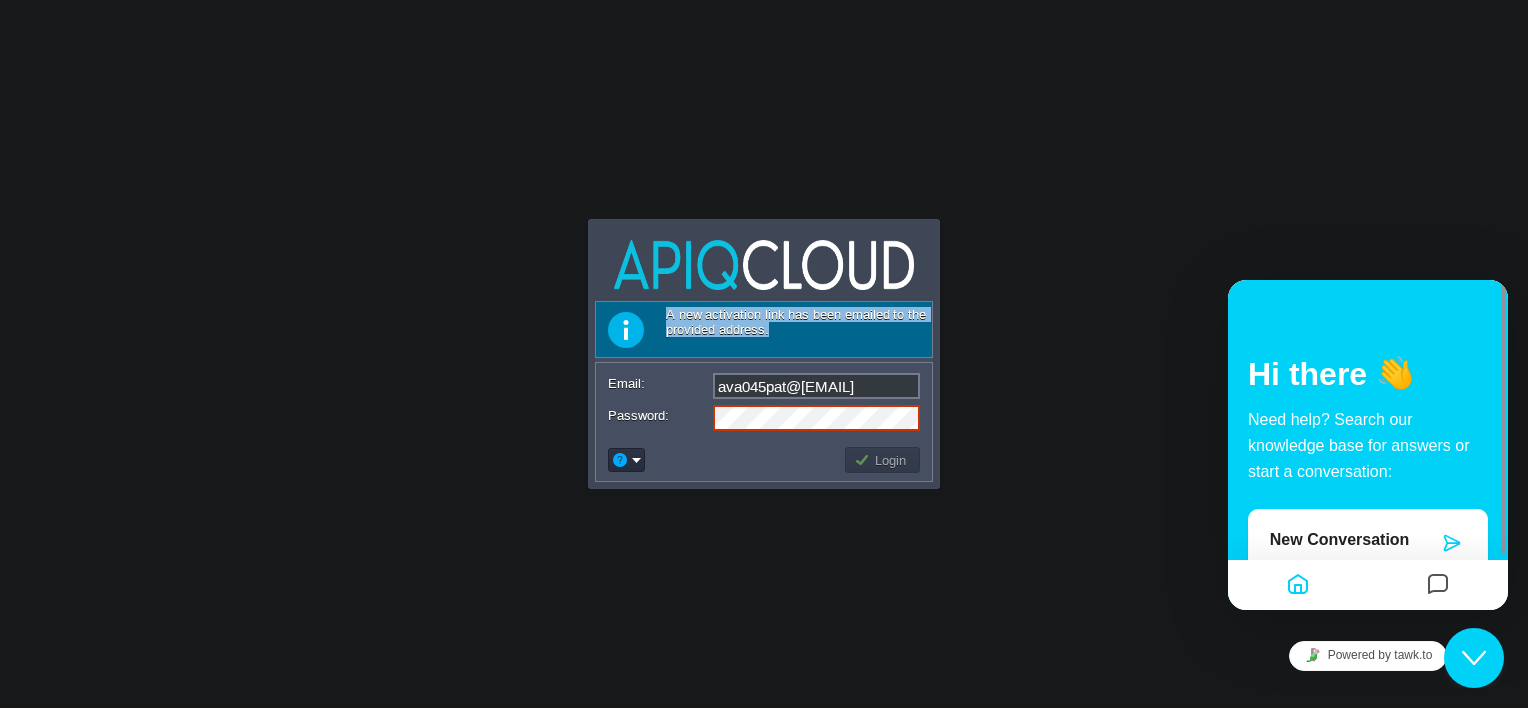 drag, startPoint x: 668, startPoint y: 312, endPoint x: 785, endPoint y: 328, distance: 118.08895 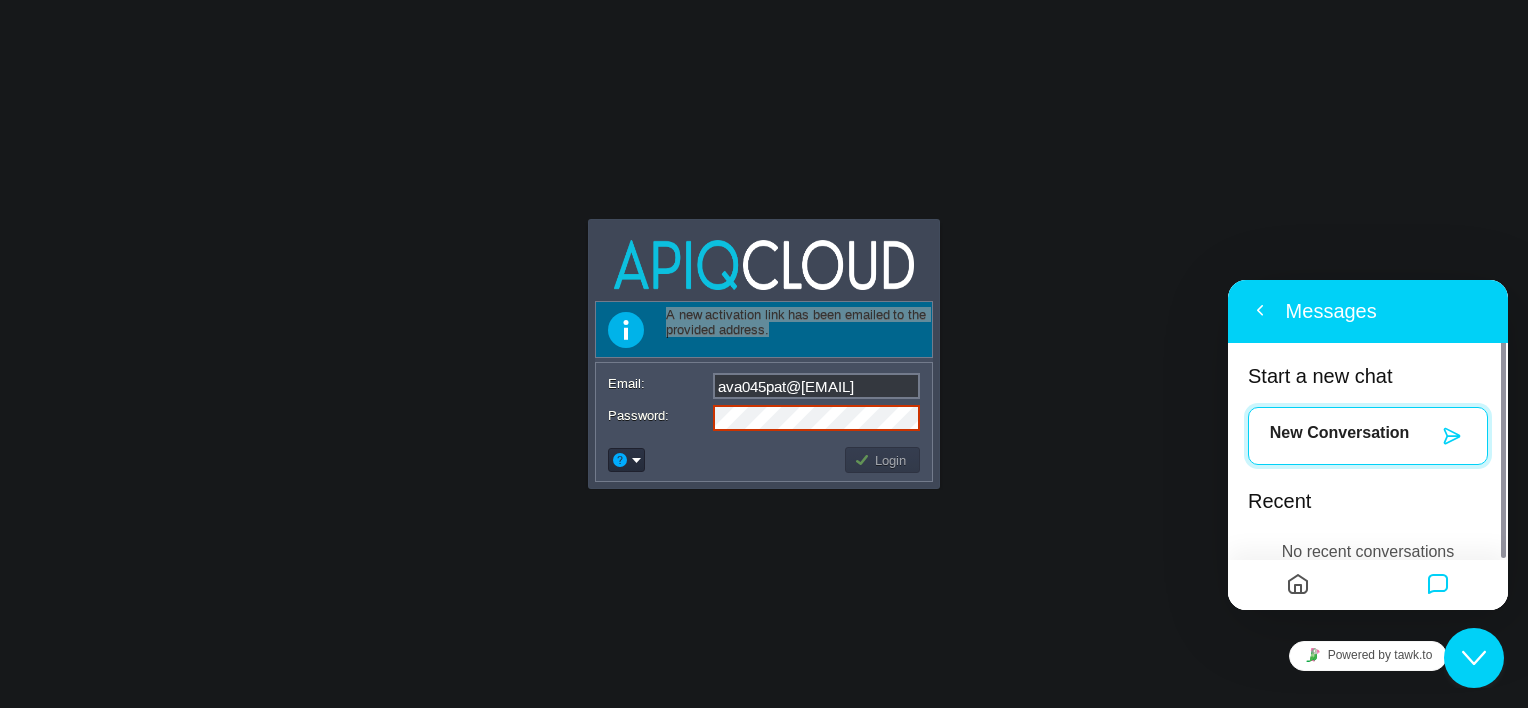 type 